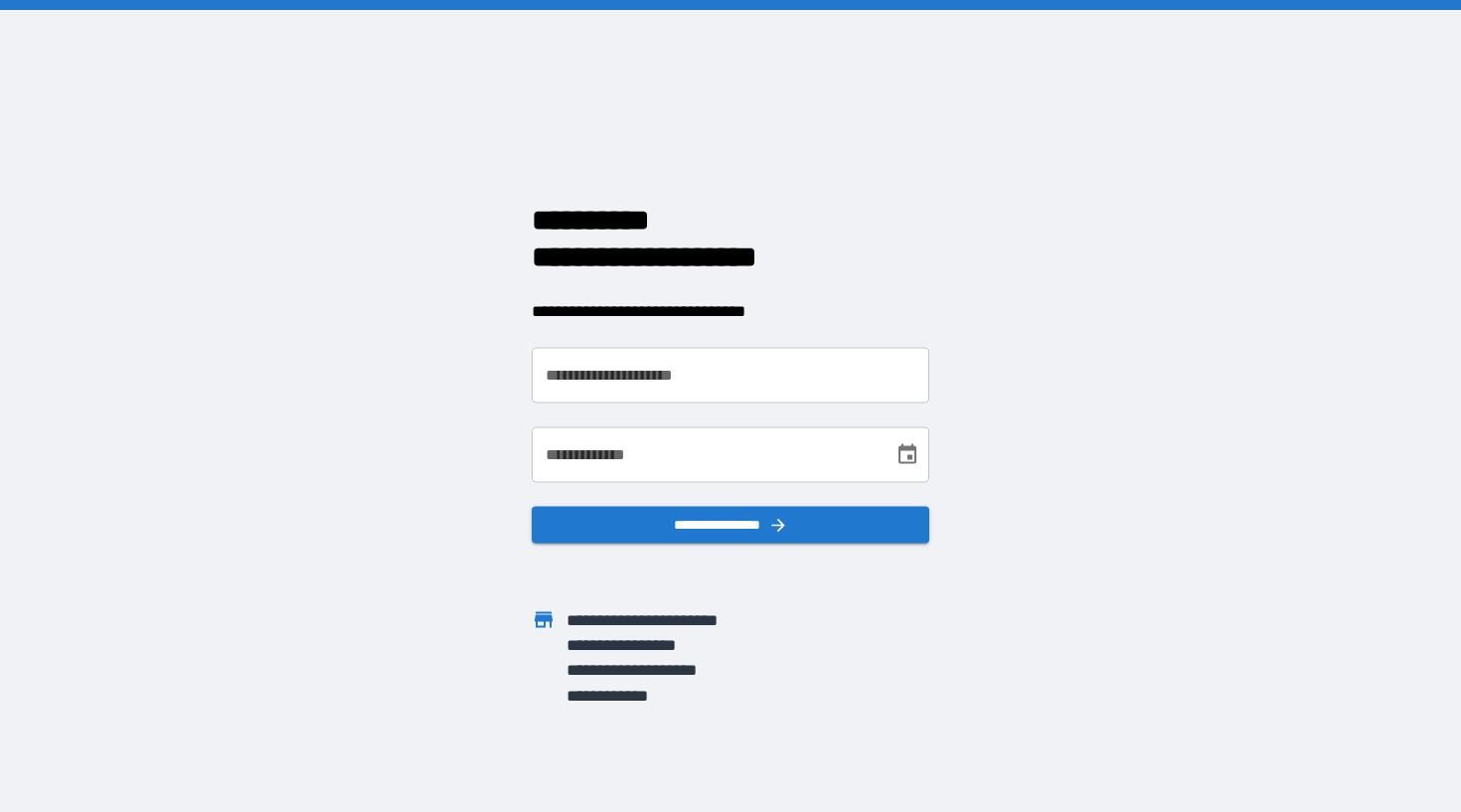 scroll, scrollTop: 0, scrollLeft: 0, axis: both 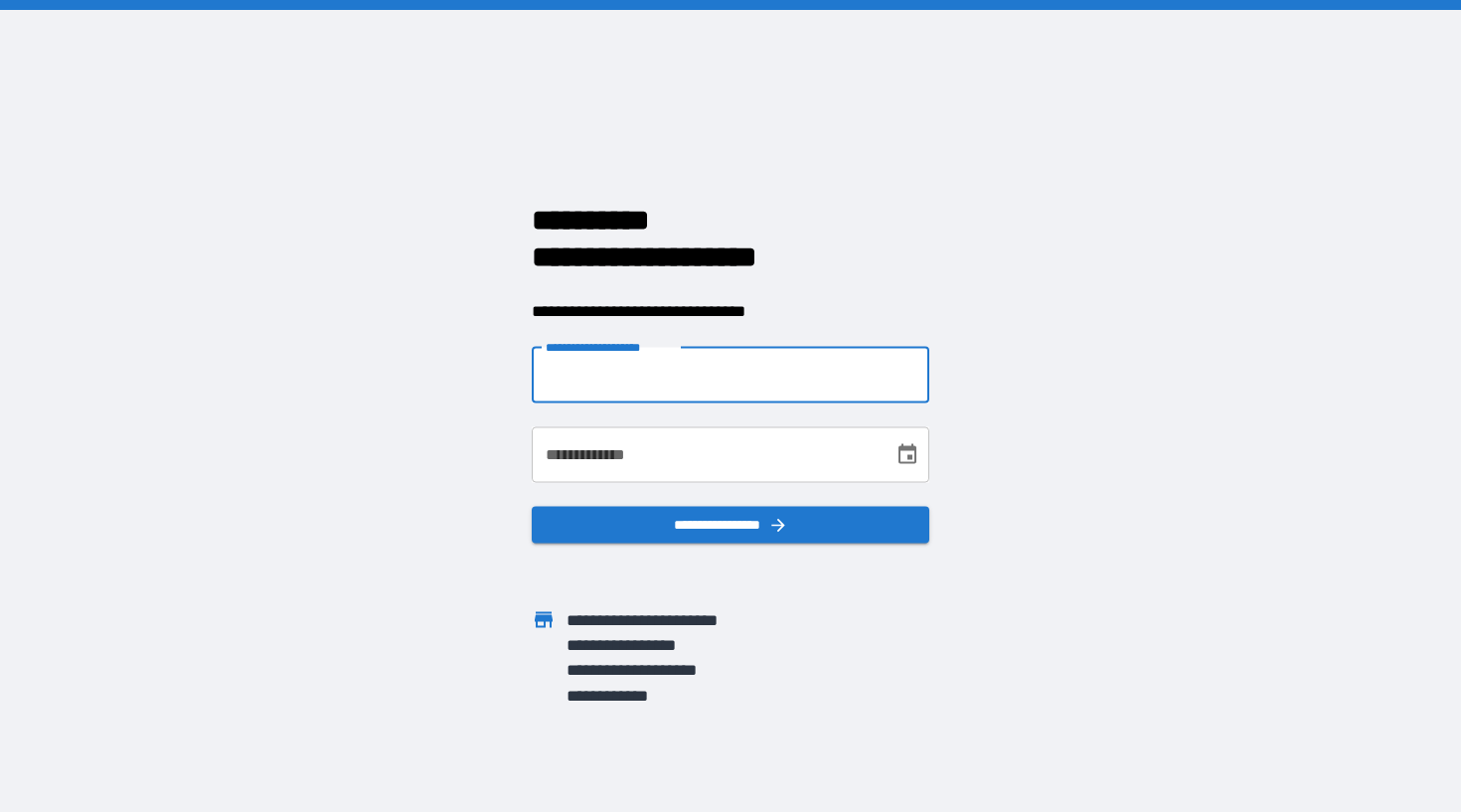type on "**********" 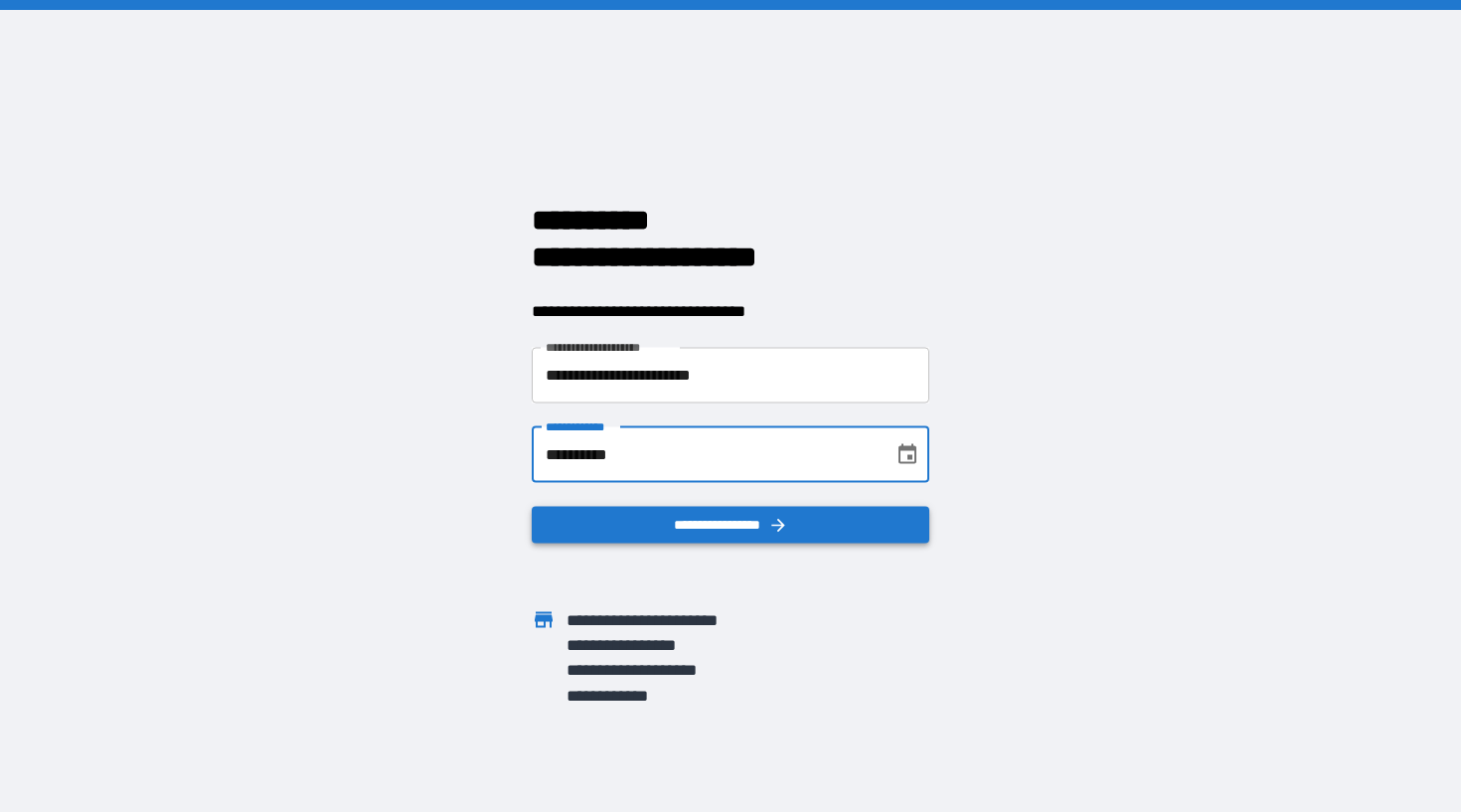 type on "**********" 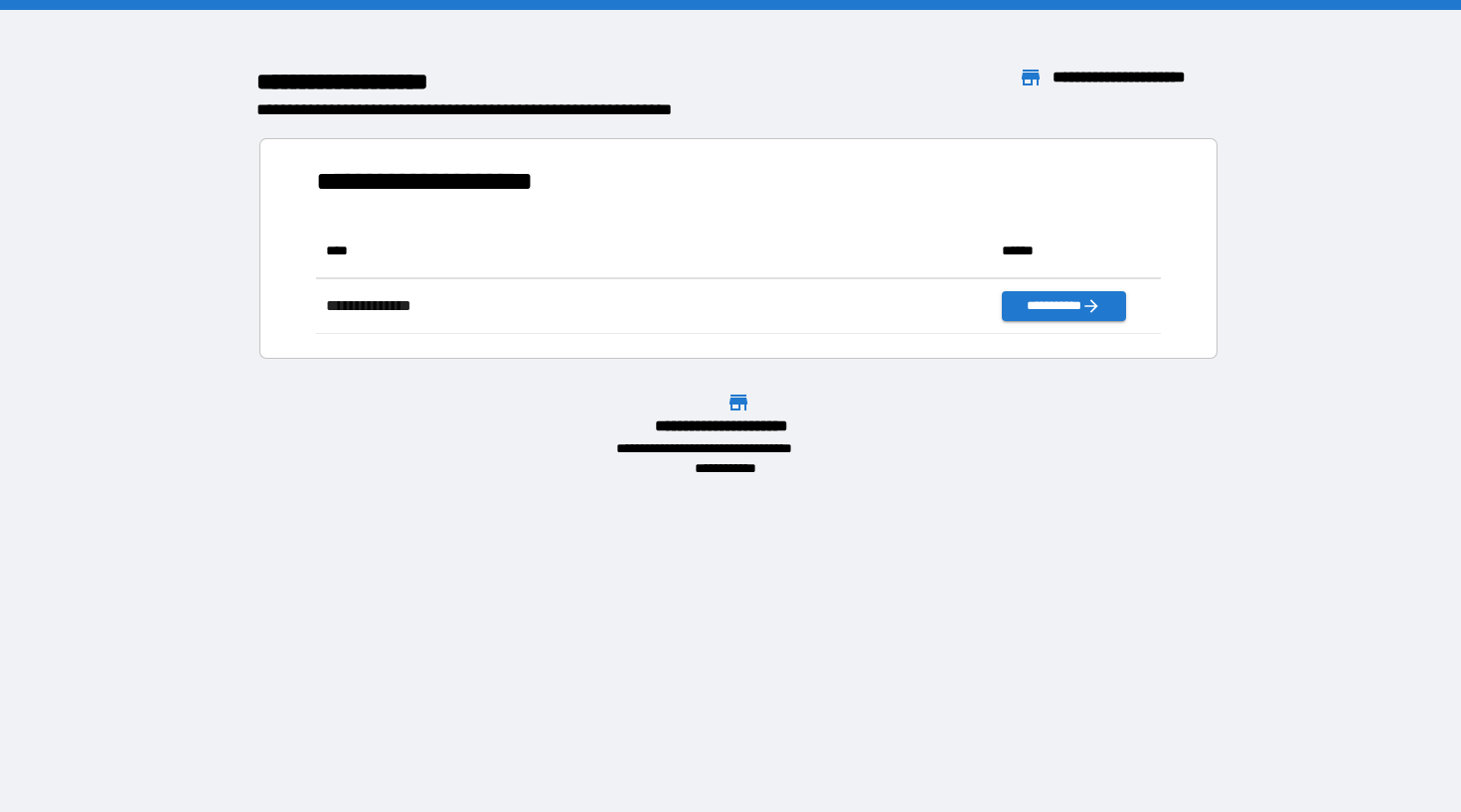 scroll, scrollTop: 16, scrollLeft: 16, axis: both 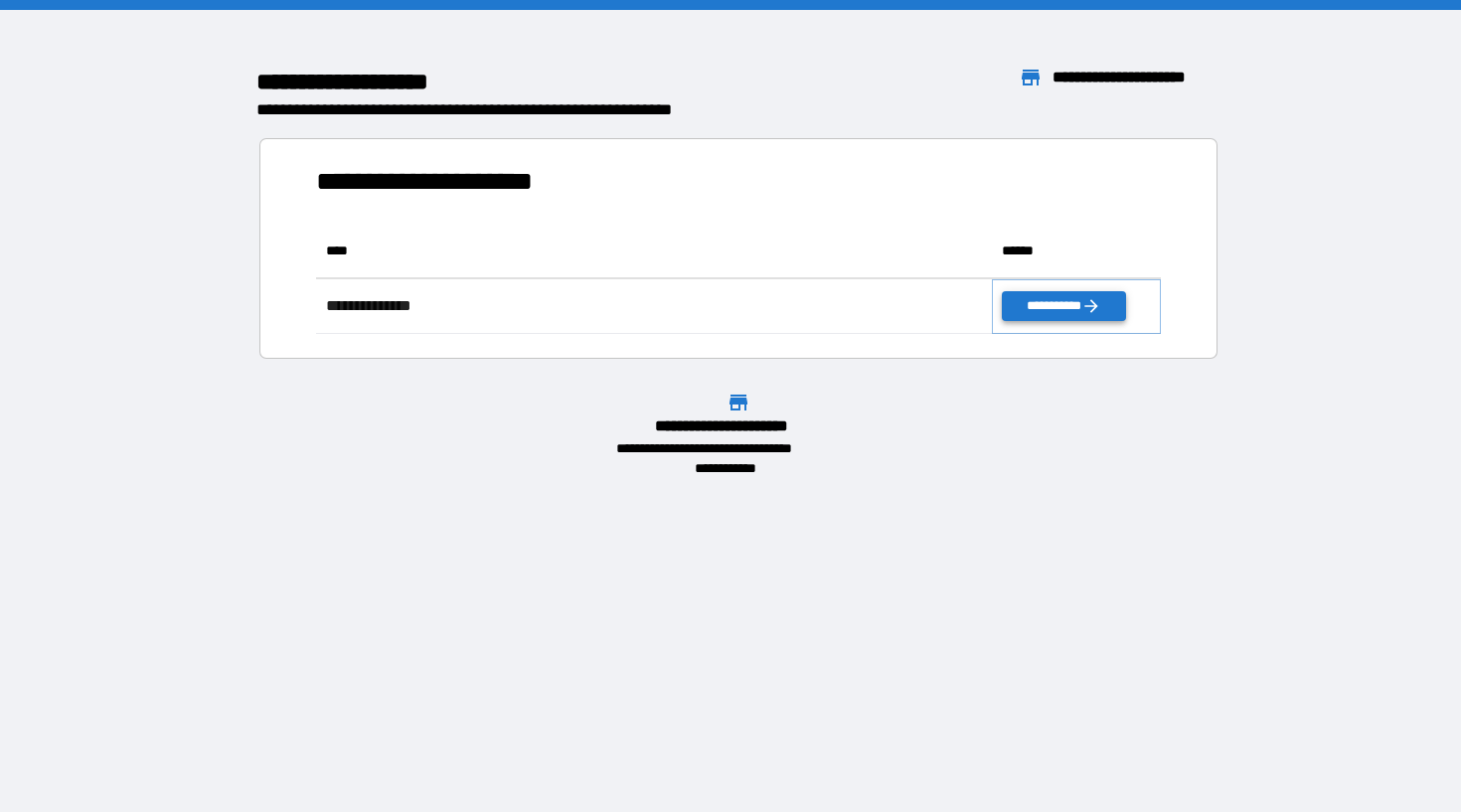 click on "**********" at bounding box center [1063, 306] 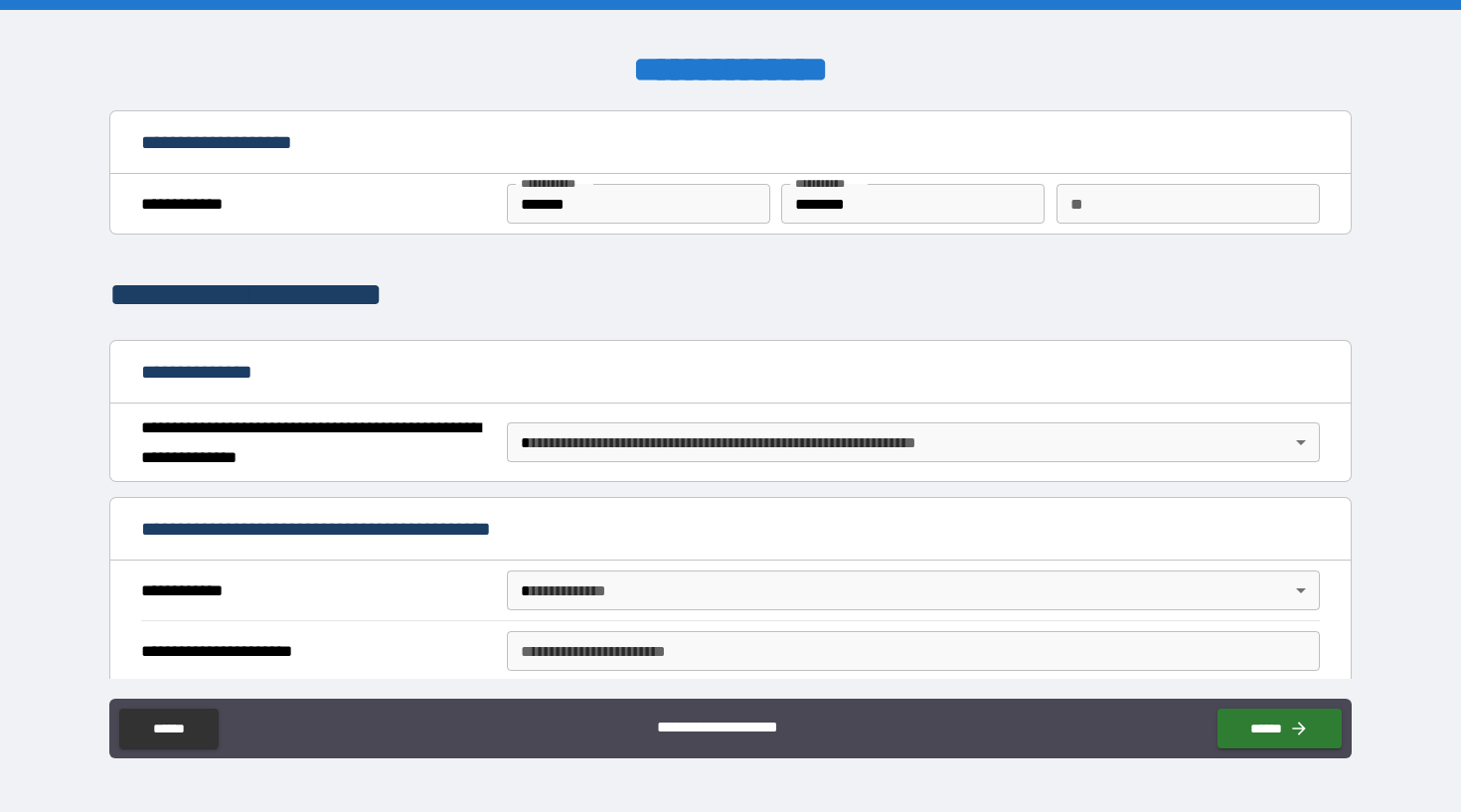 click at bounding box center [730, 5] 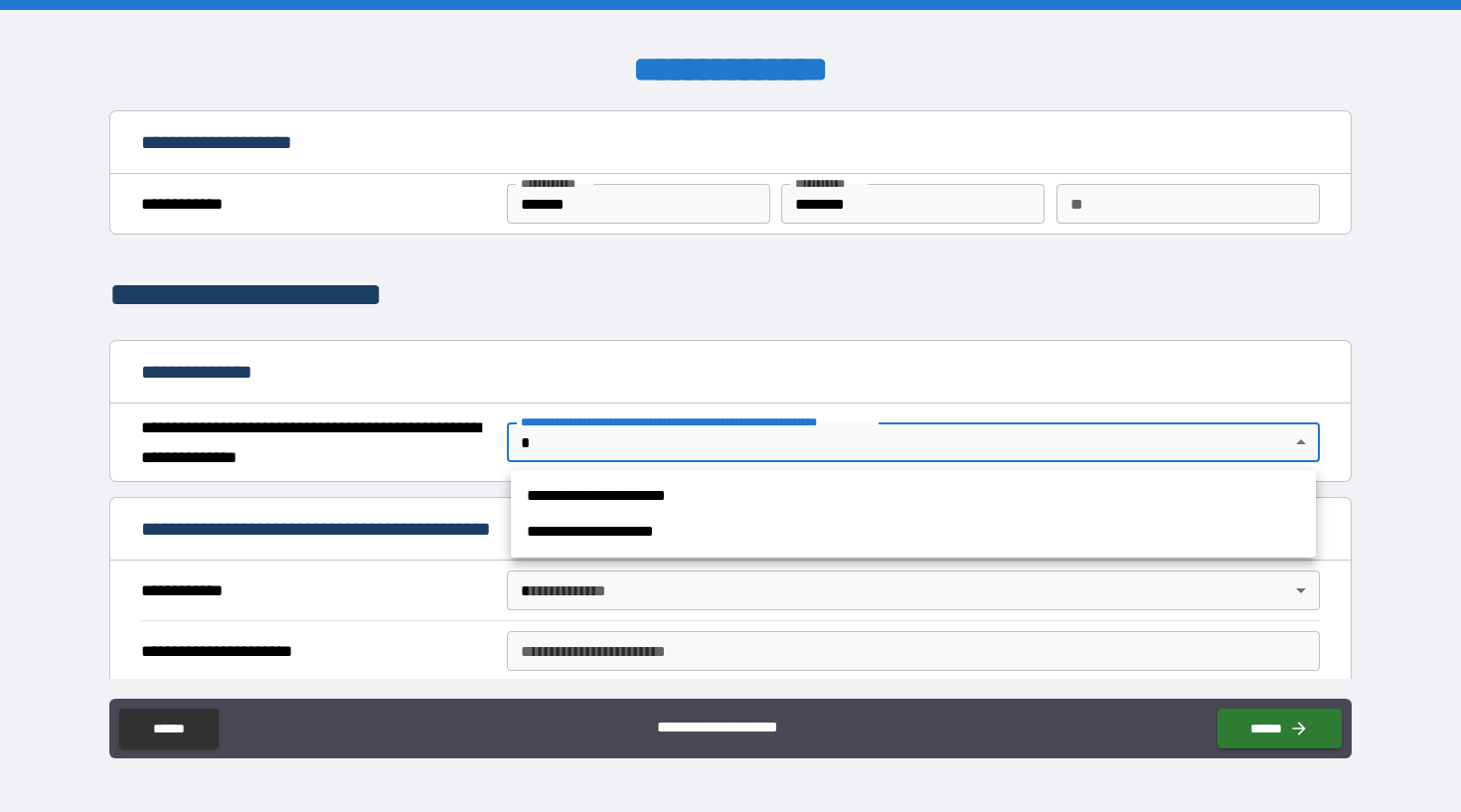 click on "**********" at bounding box center [730, 406] 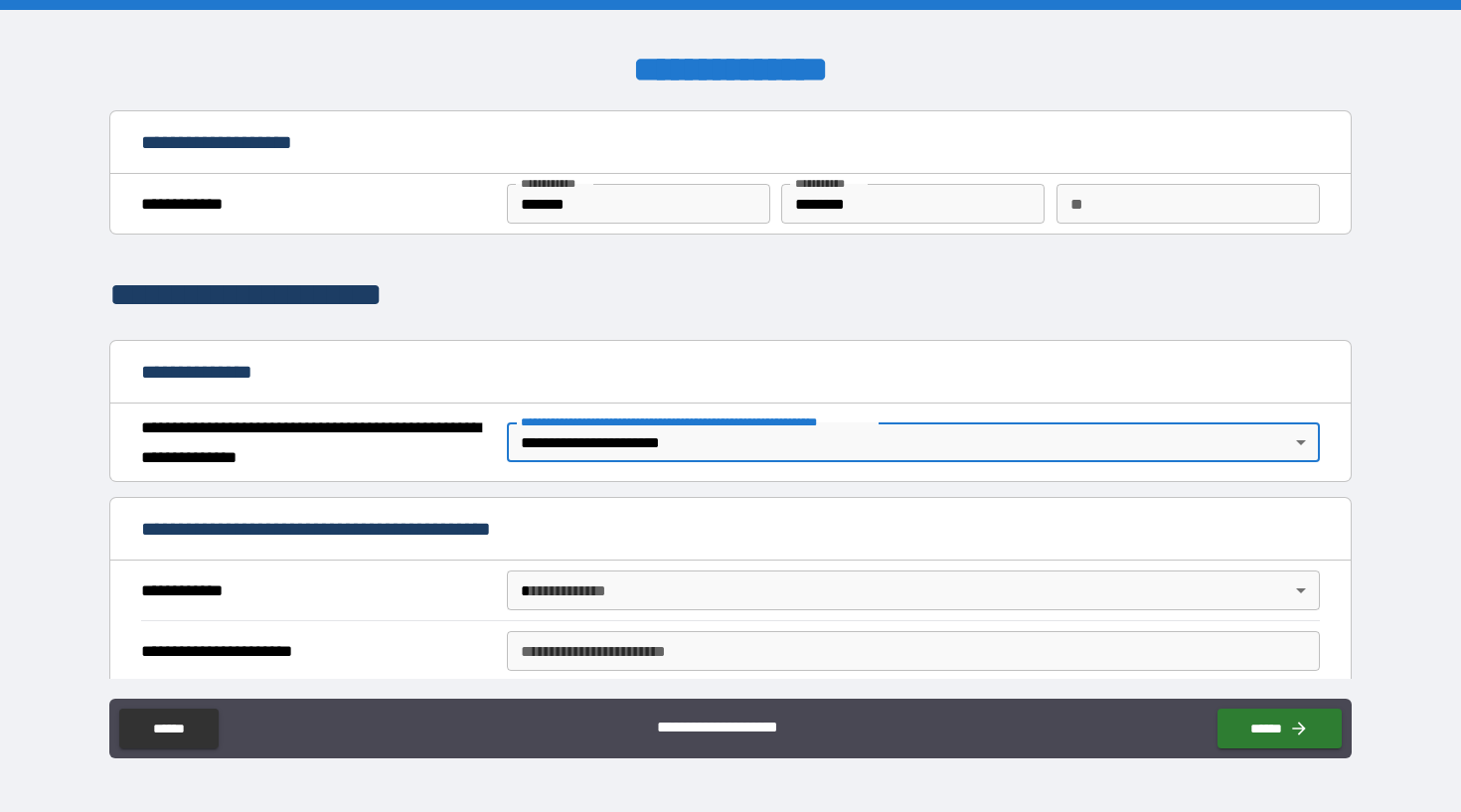 type on "*" 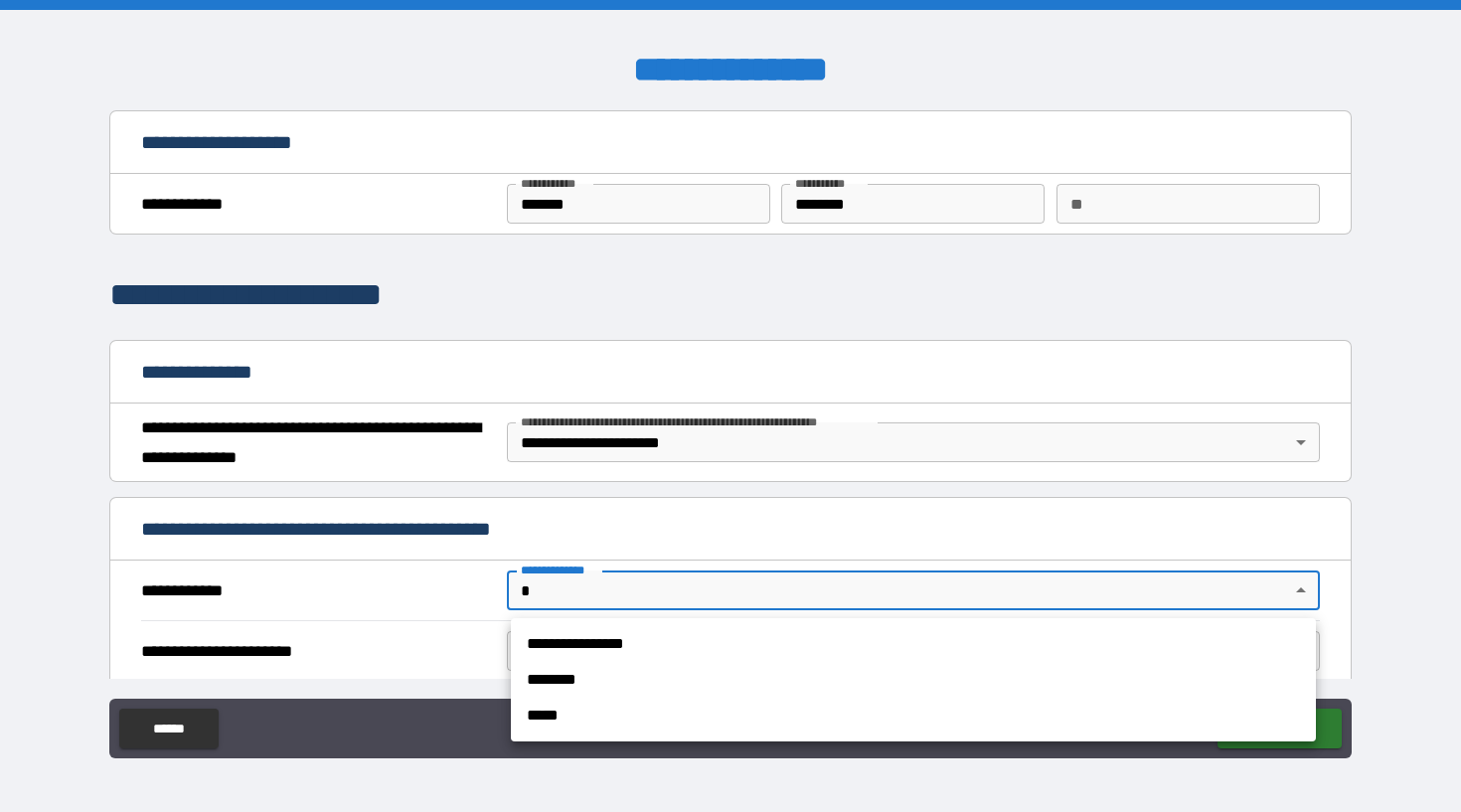 click on "**********" at bounding box center (730, 406) 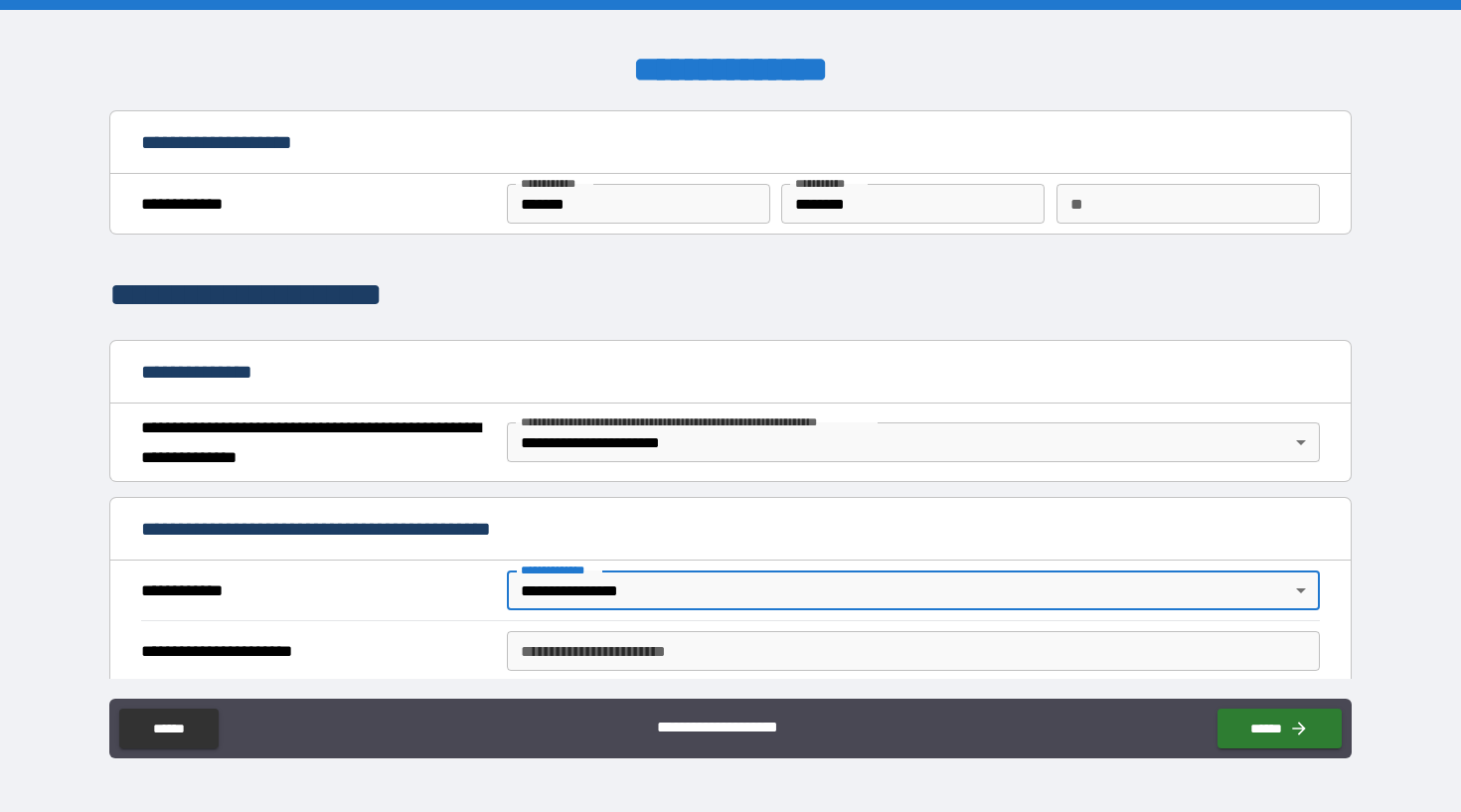 type on "*" 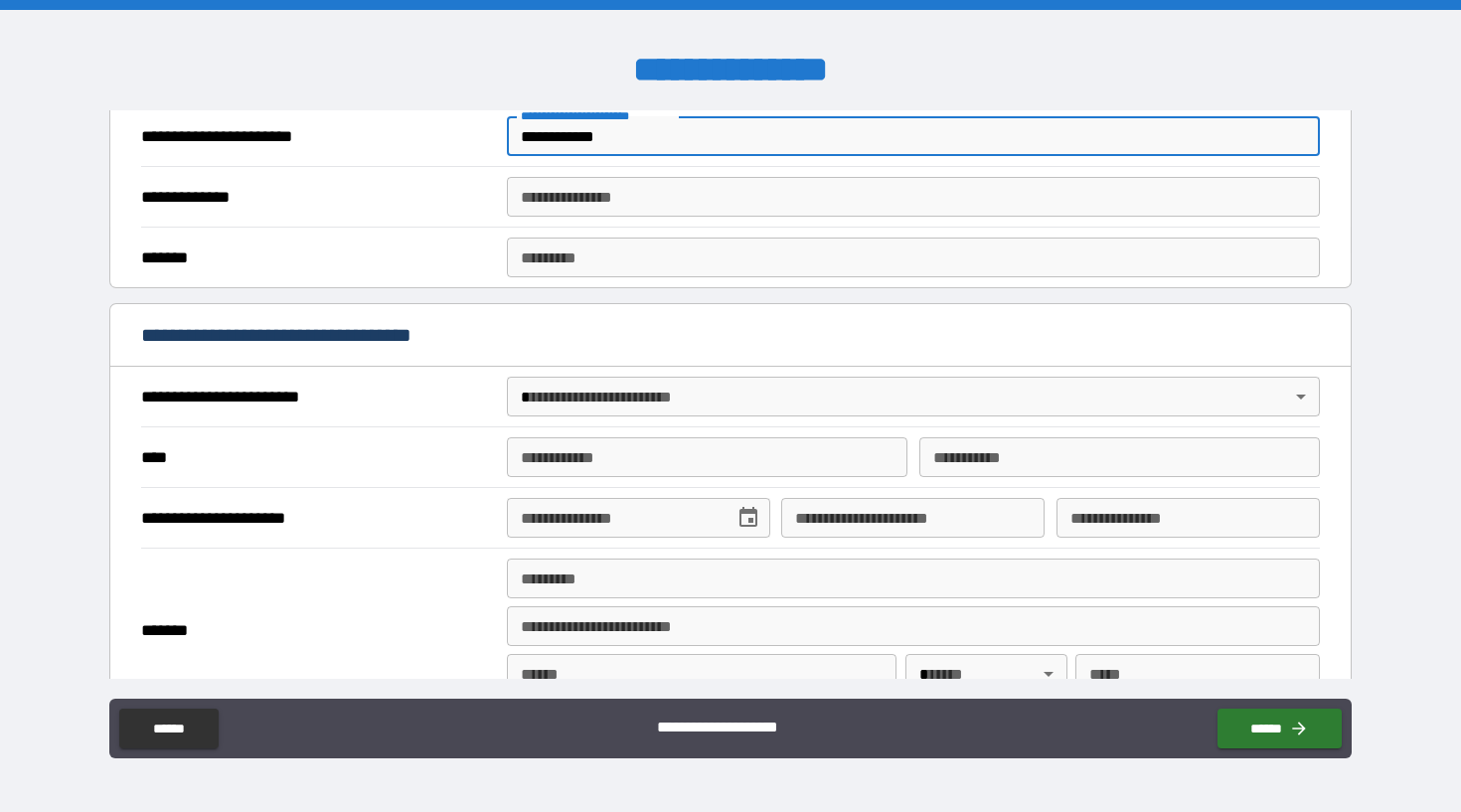 scroll, scrollTop: 482, scrollLeft: 0, axis: vertical 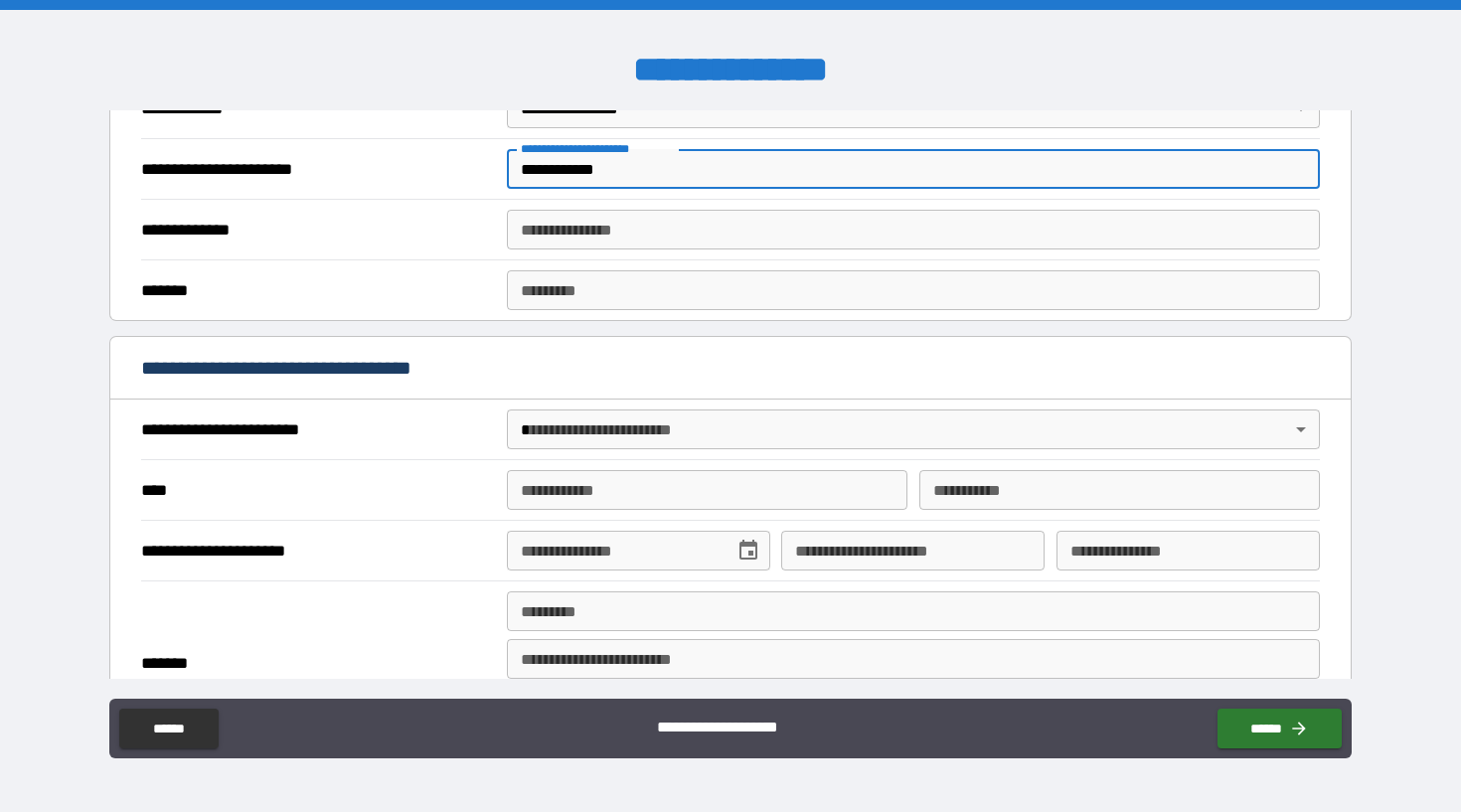 type on "**********" 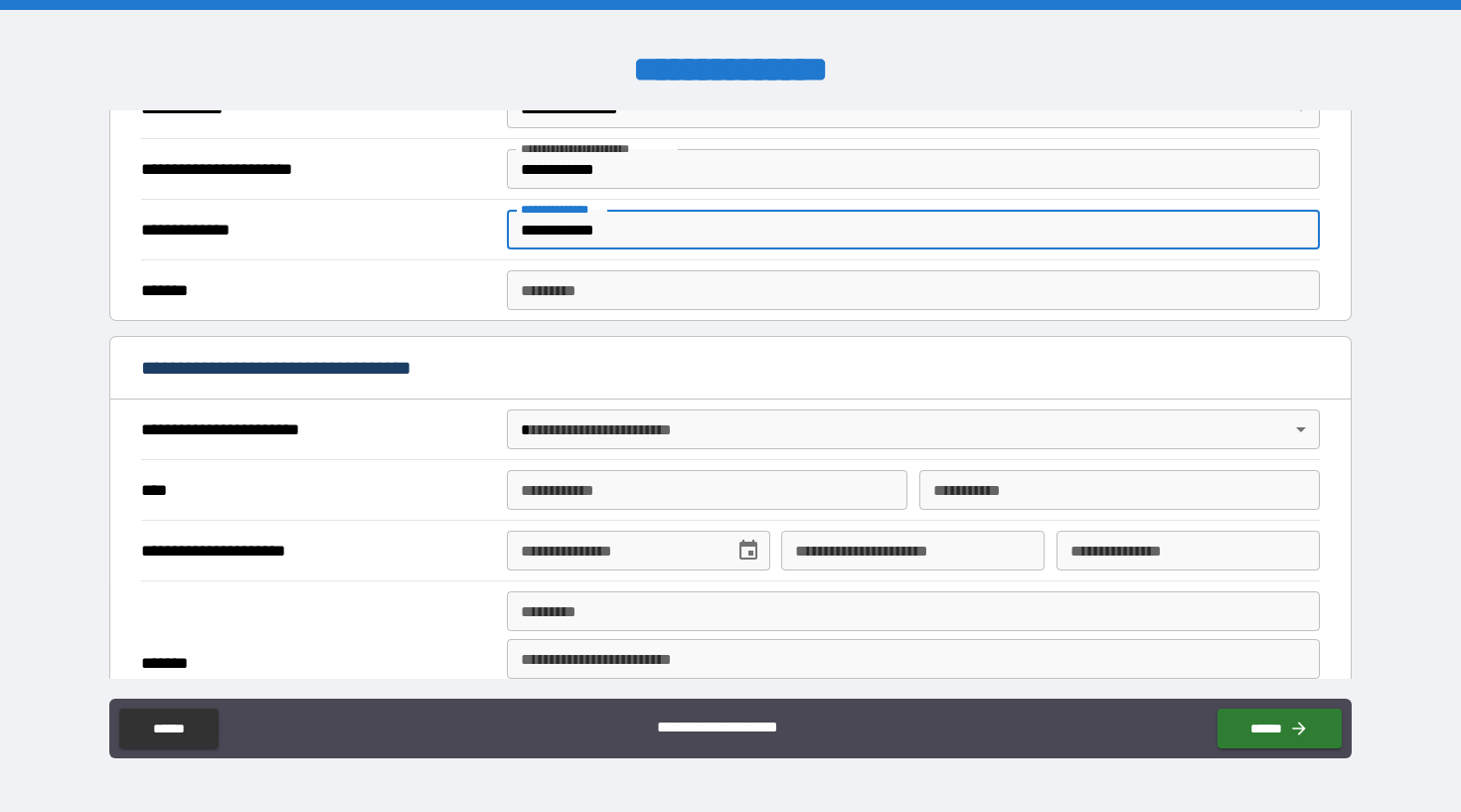 type on "**********" 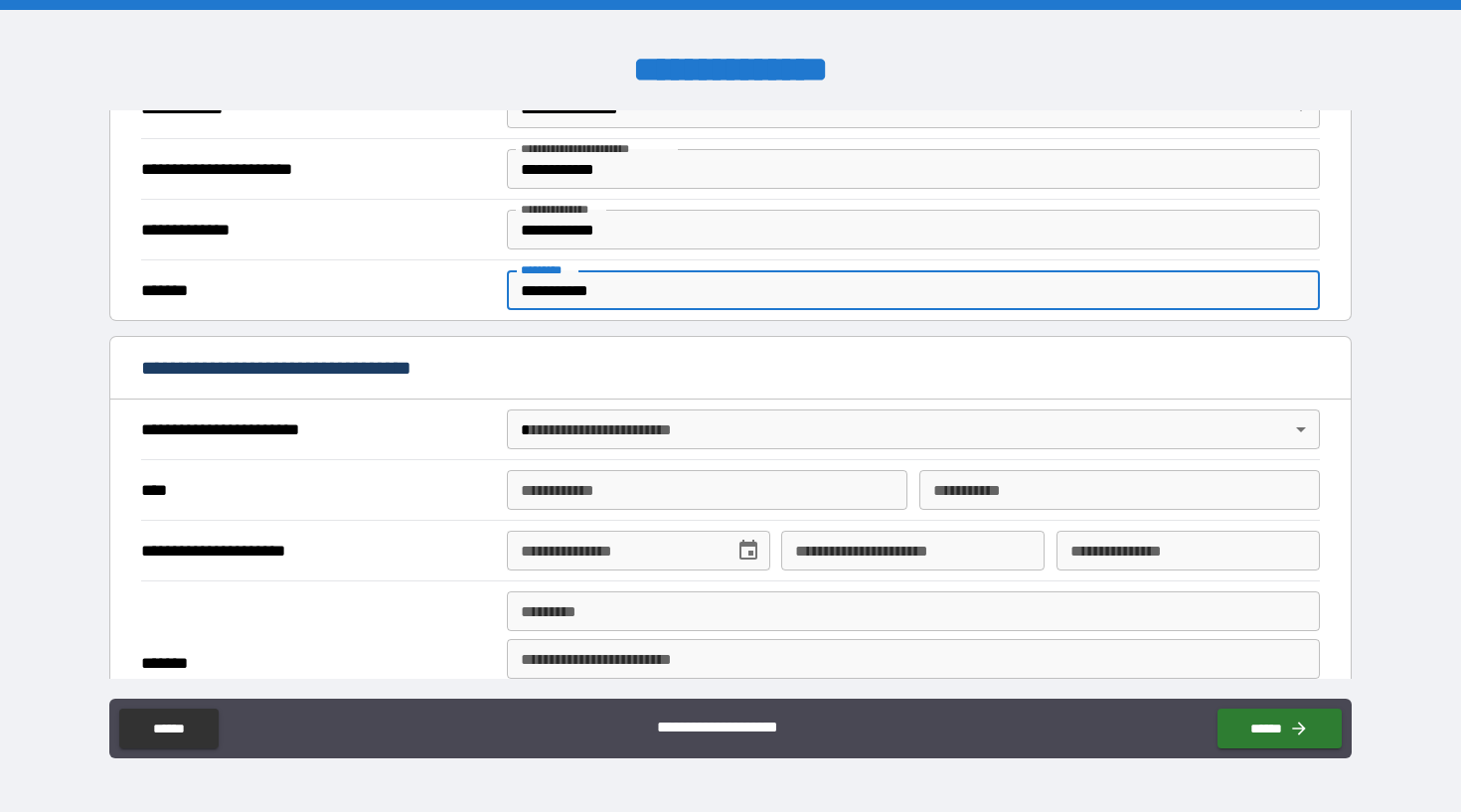 type on "**********" 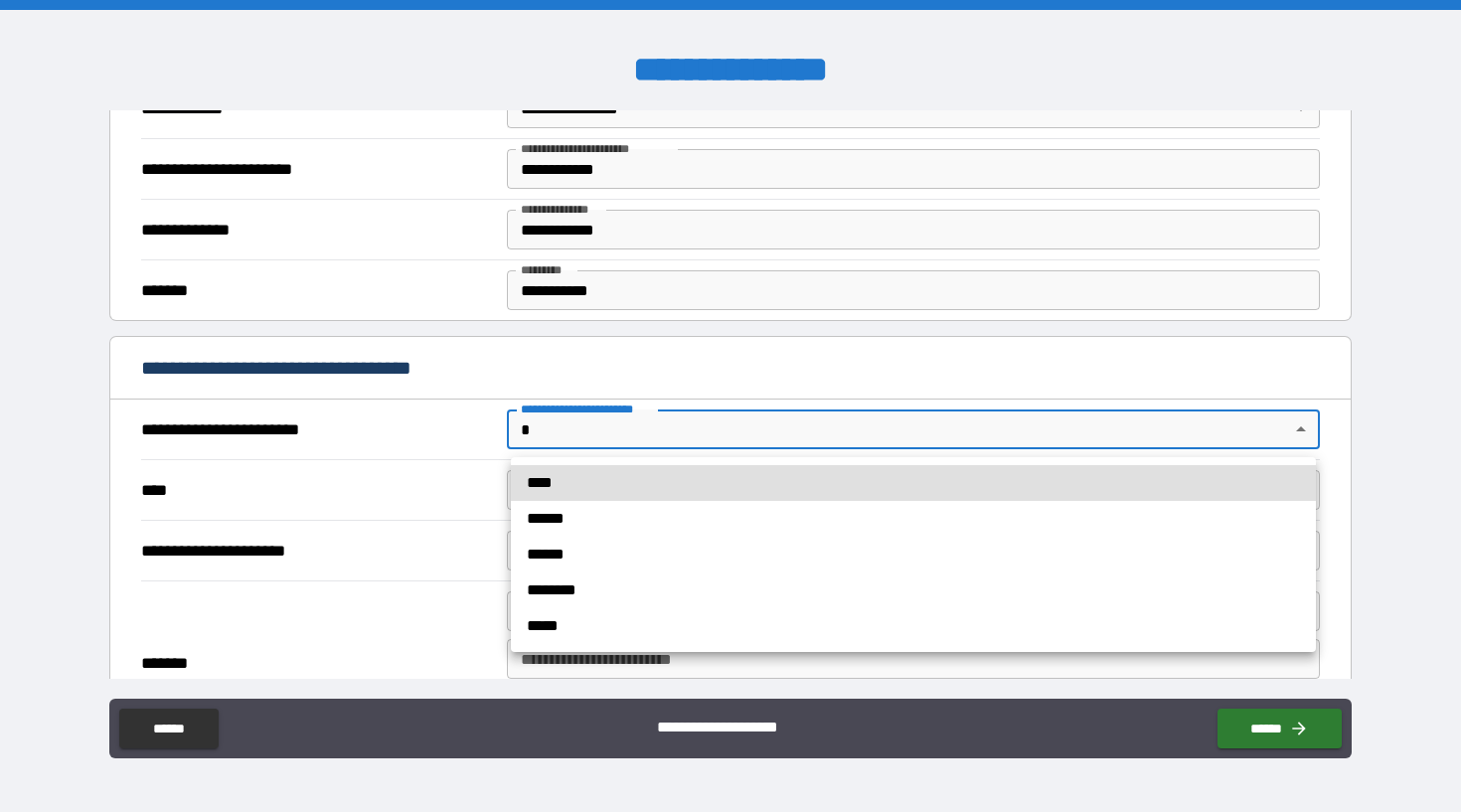 click on "**********" at bounding box center (730, 406) 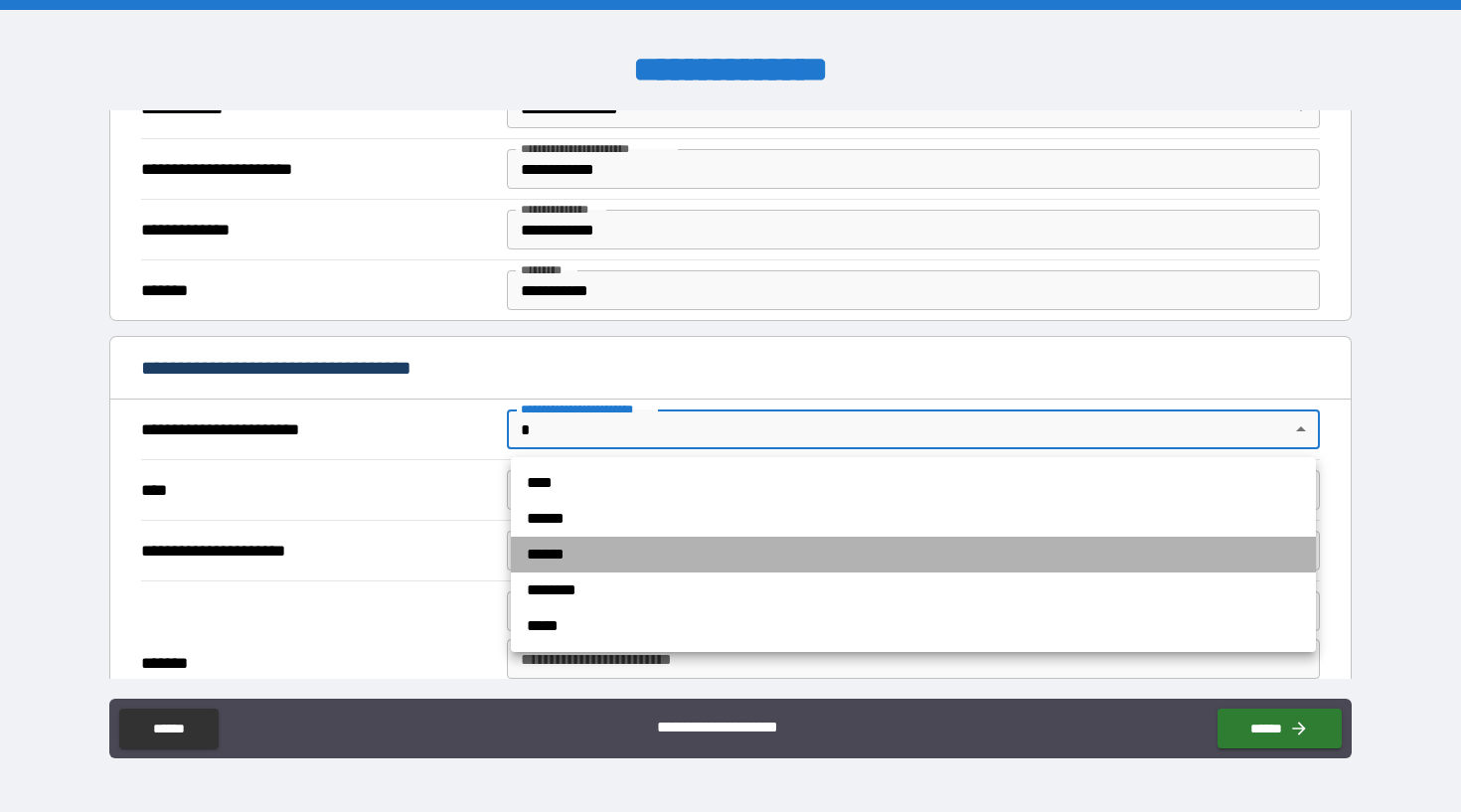 click on "******" at bounding box center [913, 555] 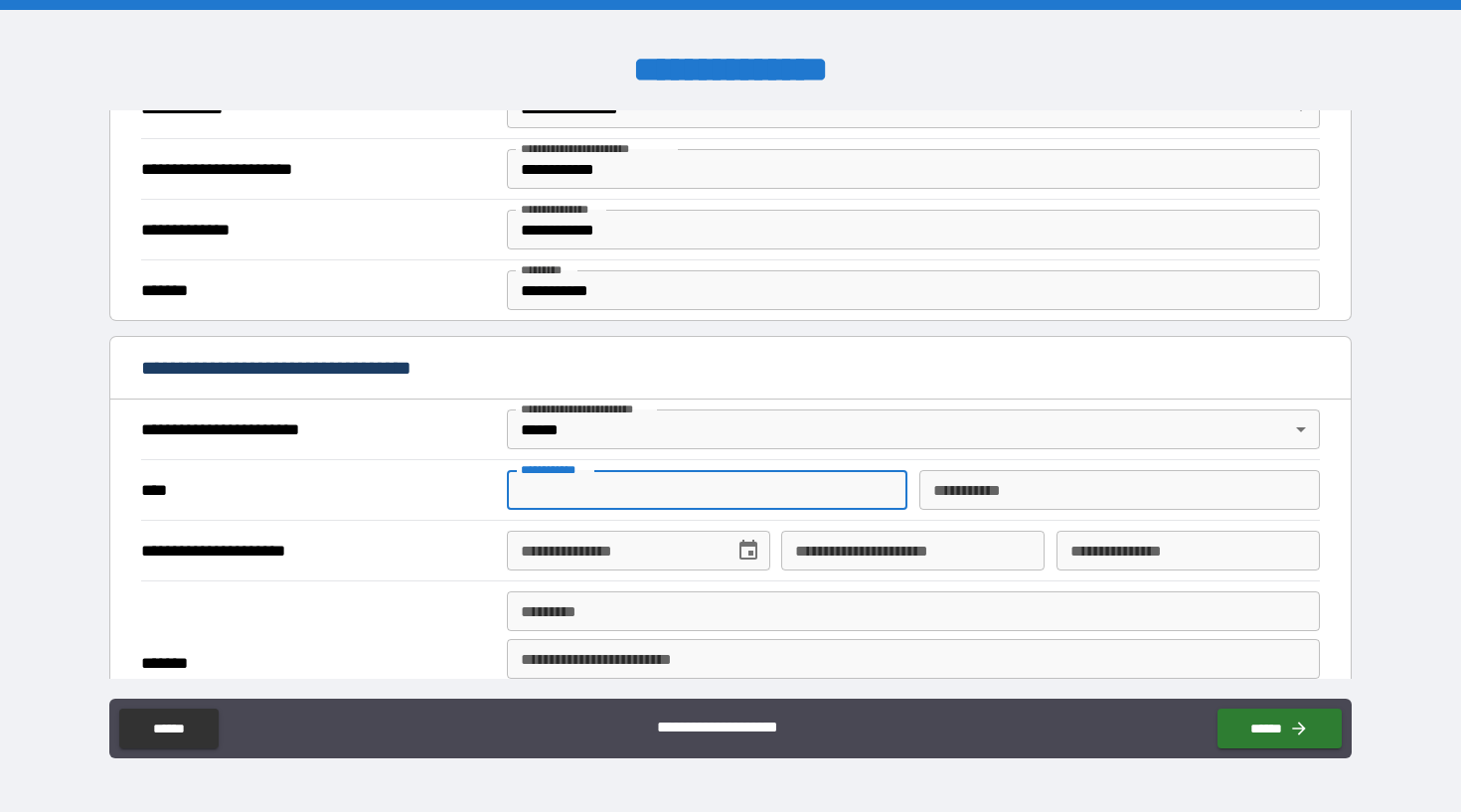 scroll, scrollTop: 478, scrollLeft: 0, axis: vertical 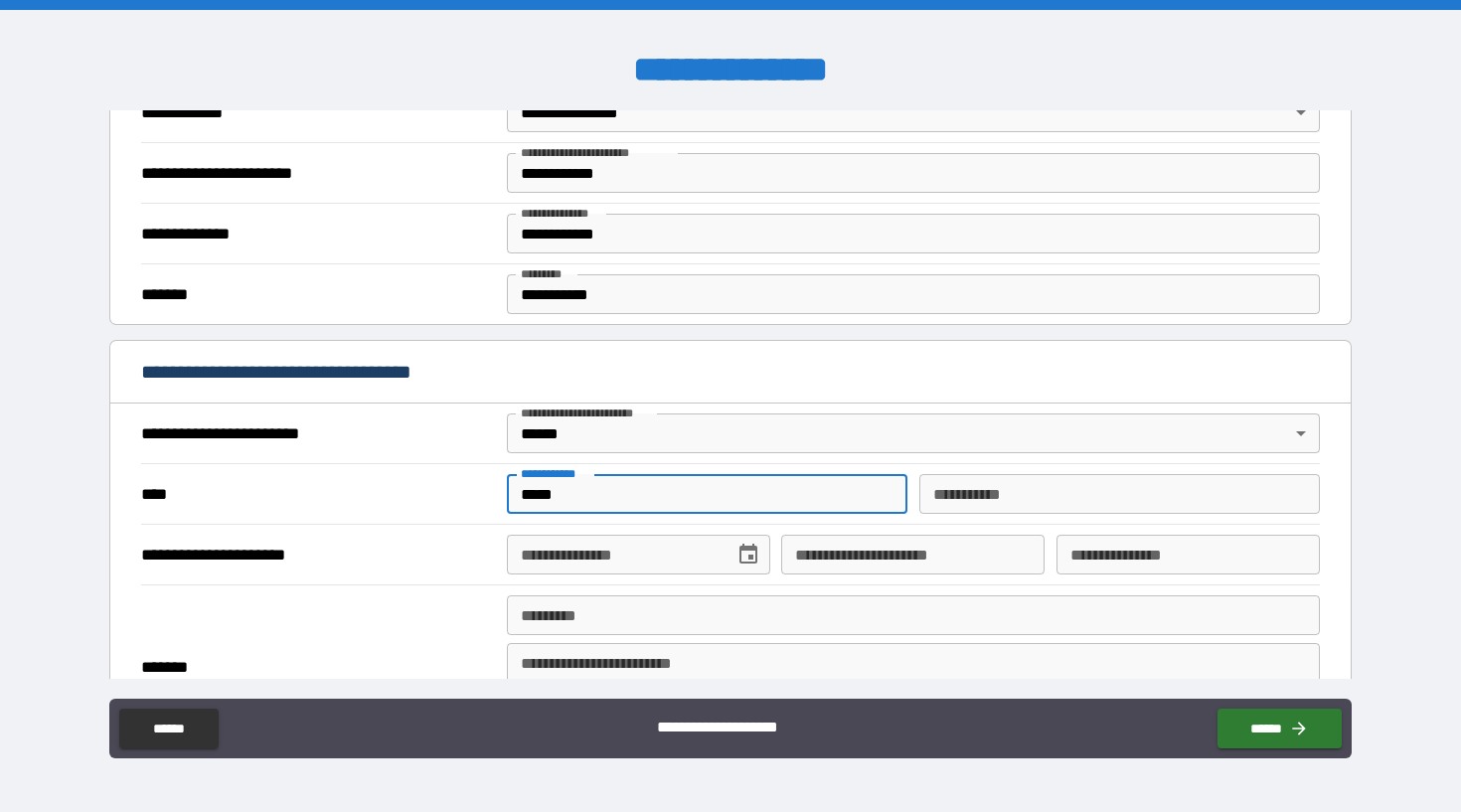 type on "*****" 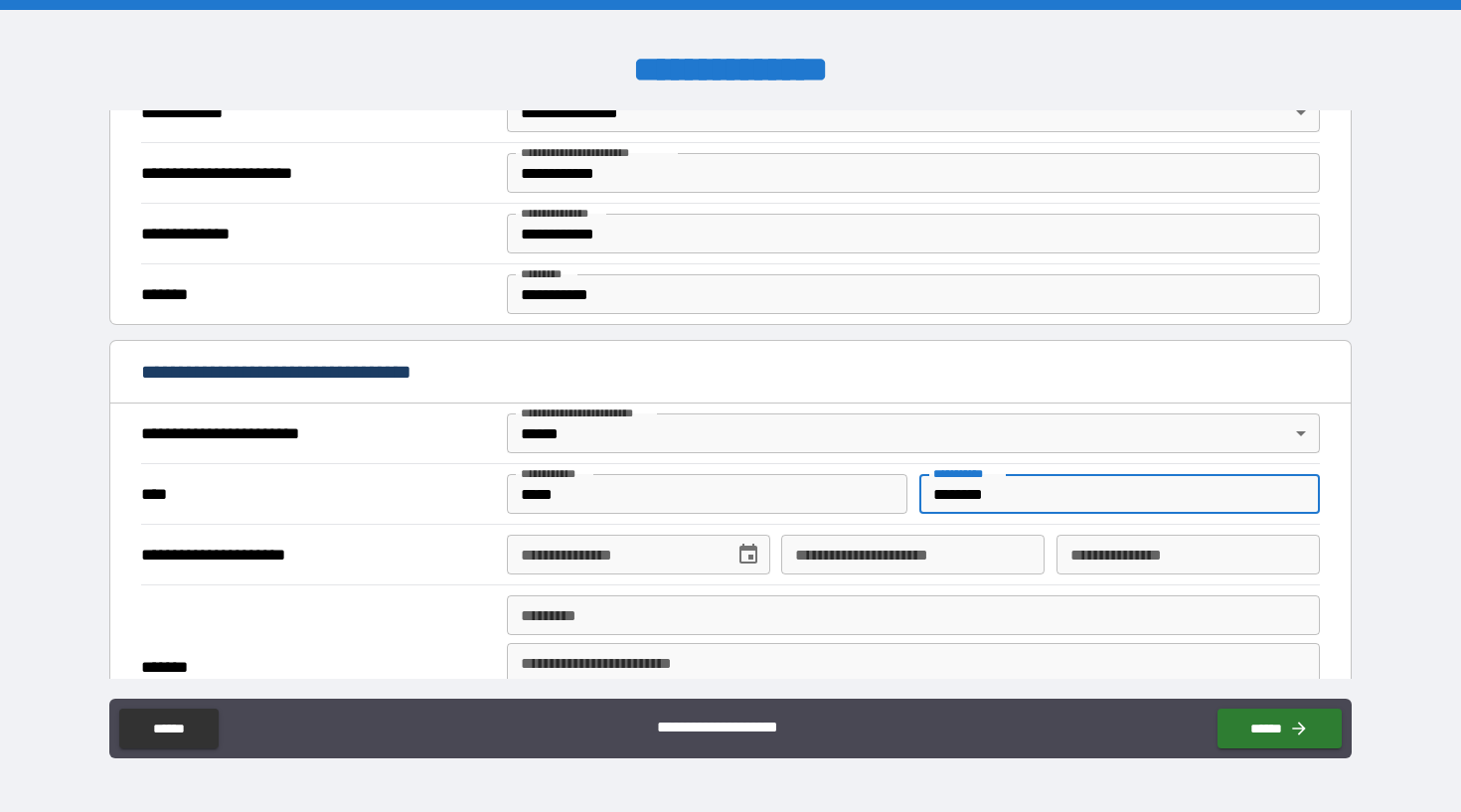 type on "********" 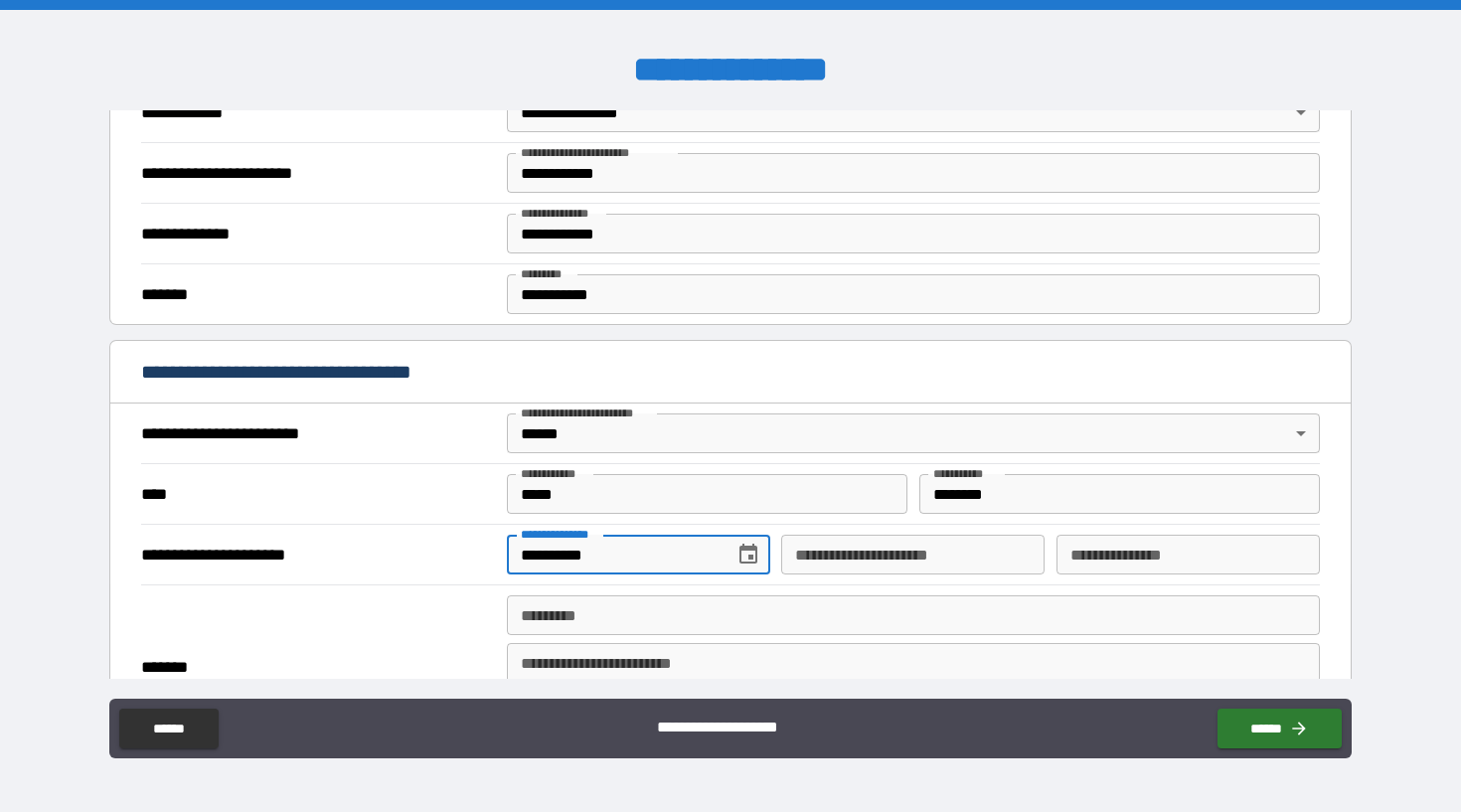 type on "**********" 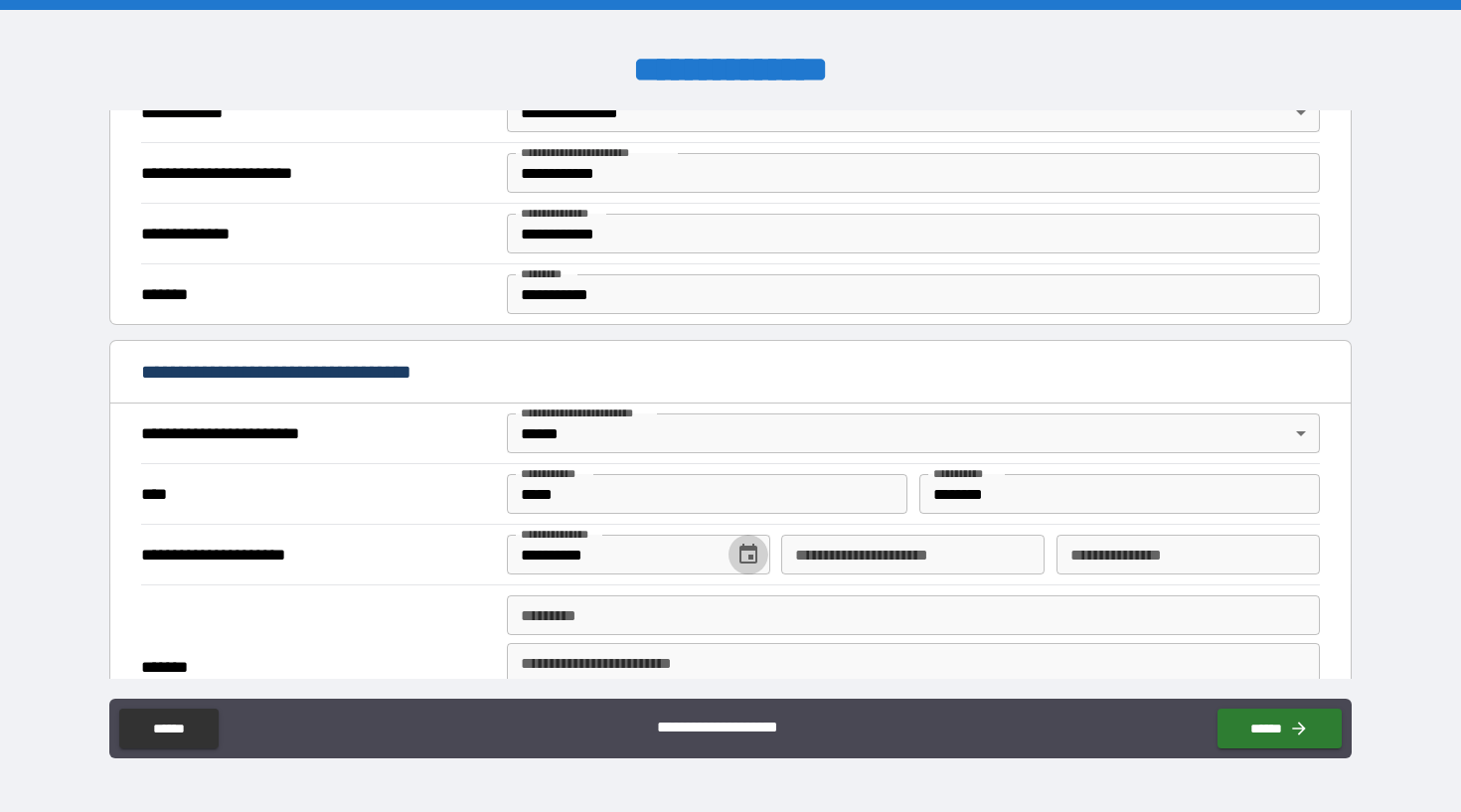 type 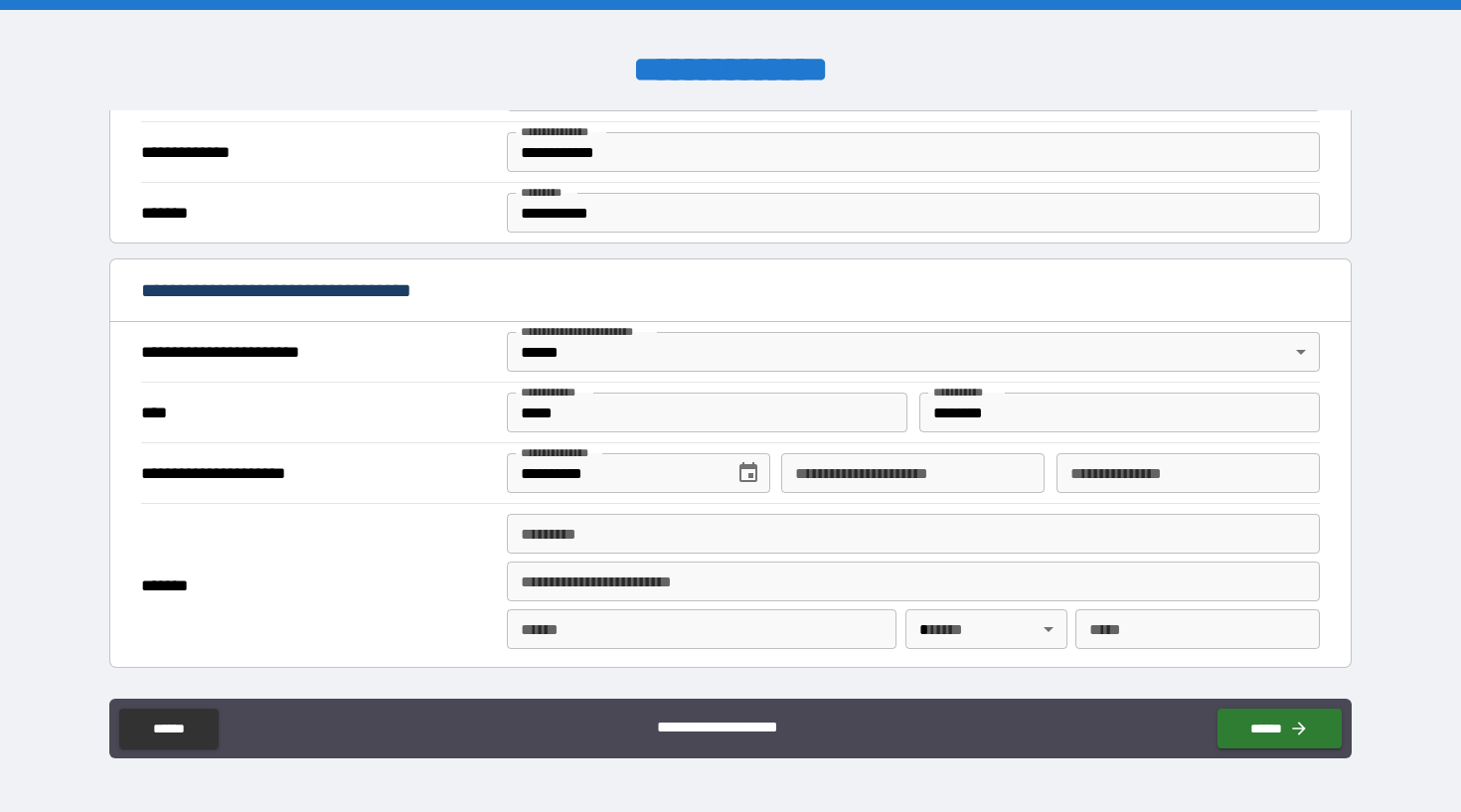 scroll, scrollTop: 565, scrollLeft: 0, axis: vertical 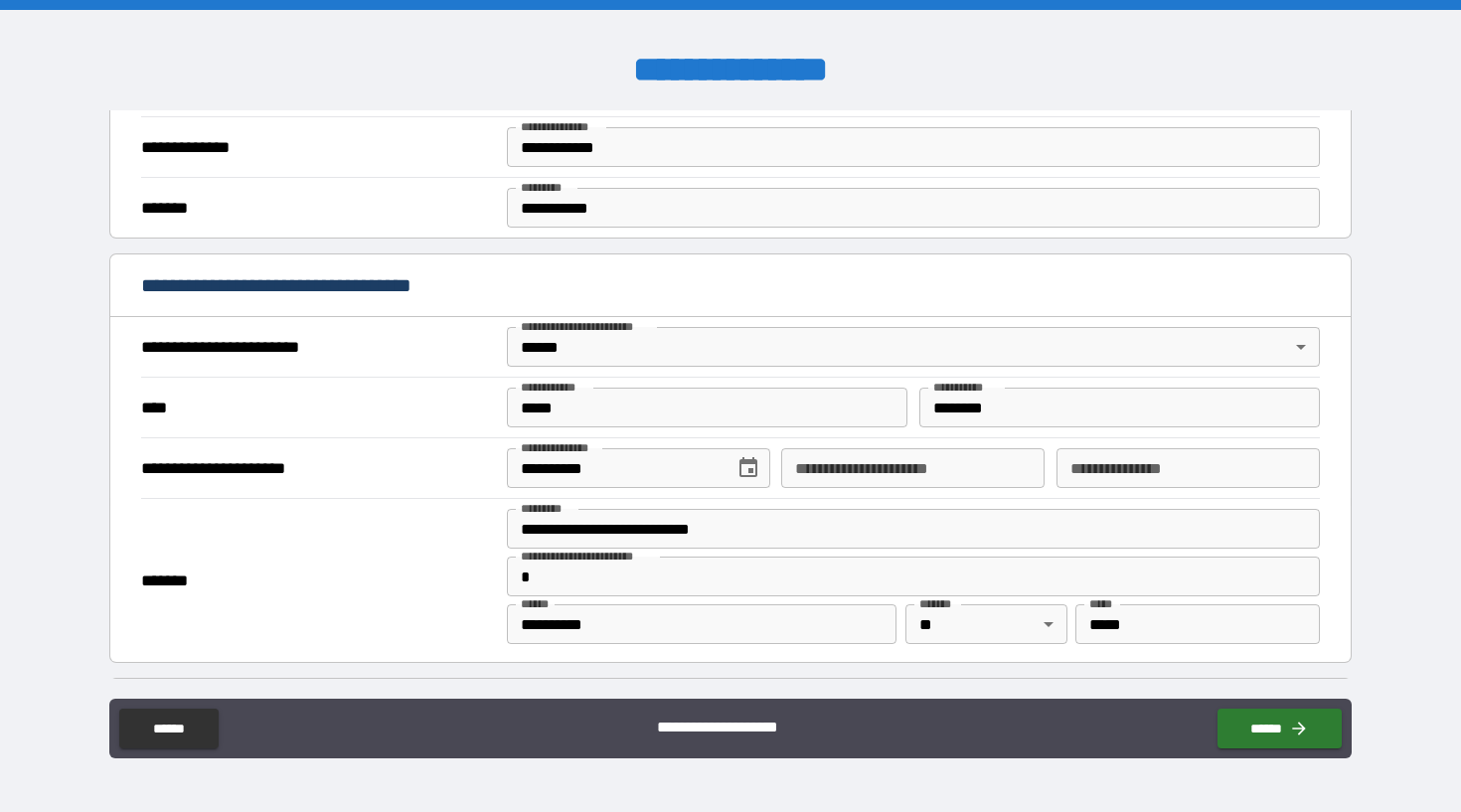 type on "**********" 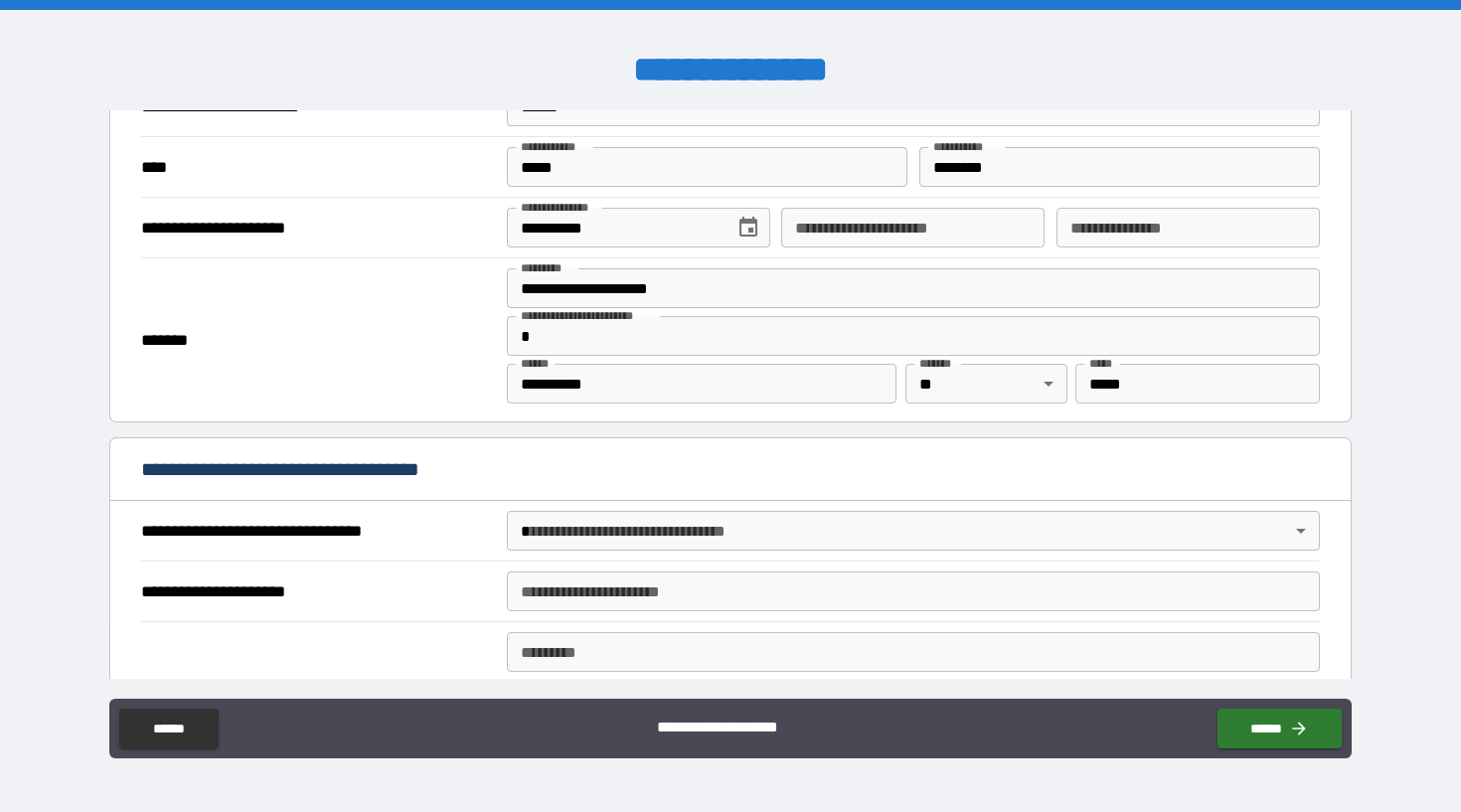 scroll, scrollTop: 882, scrollLeft: 0, axis: vertical 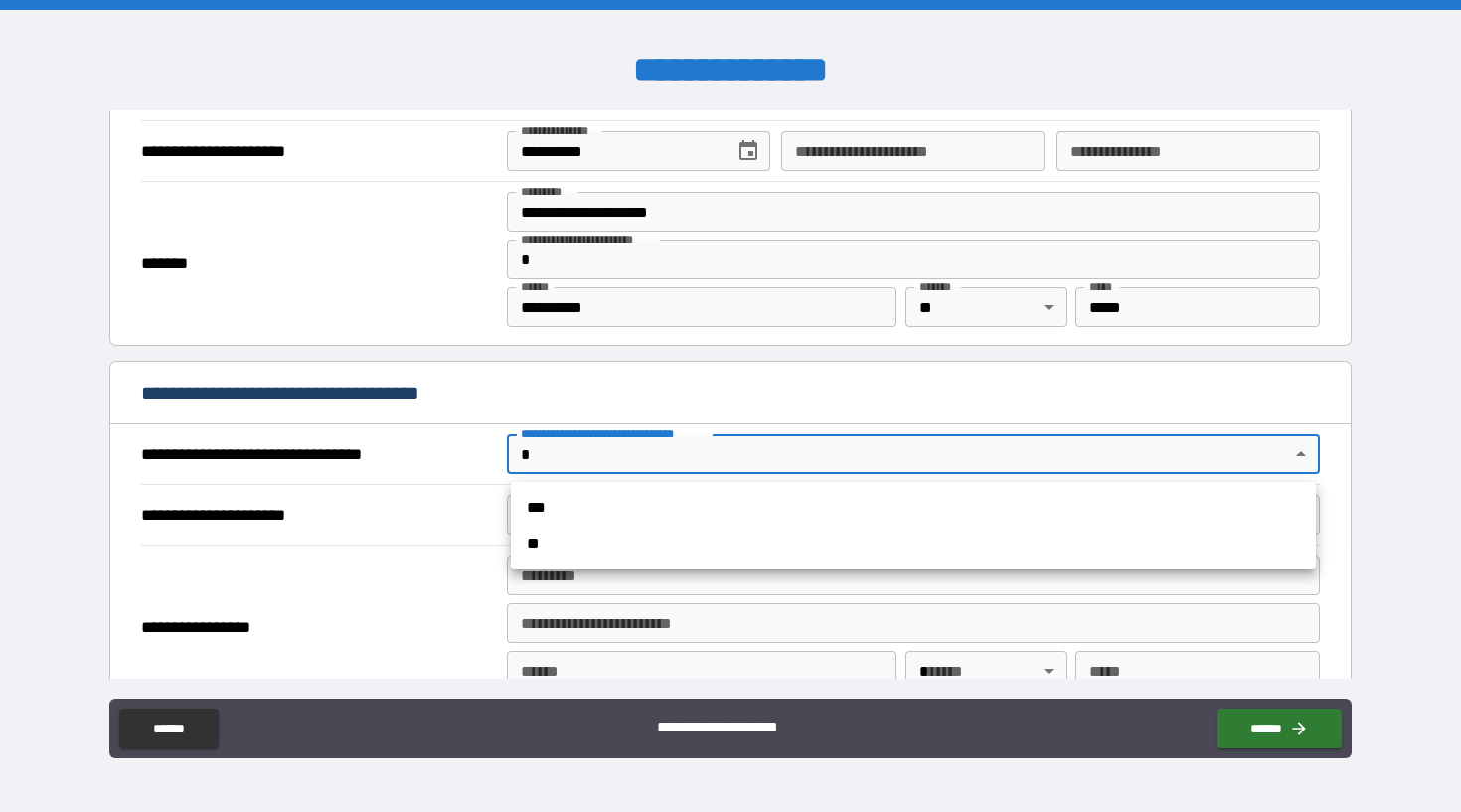 click on "**********" at bounding box center [730, 406] 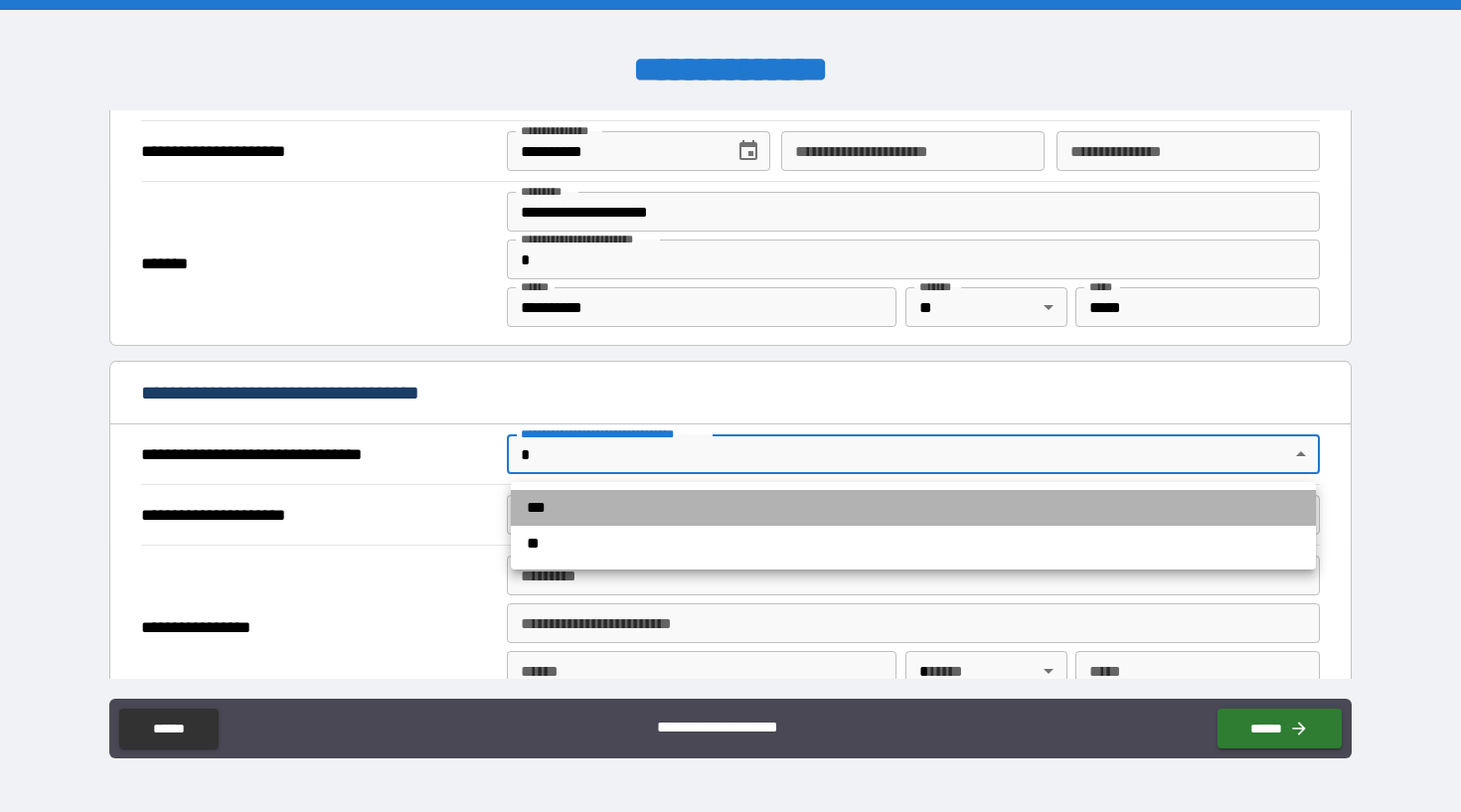 click on "***" at bounding box center (913, 508) 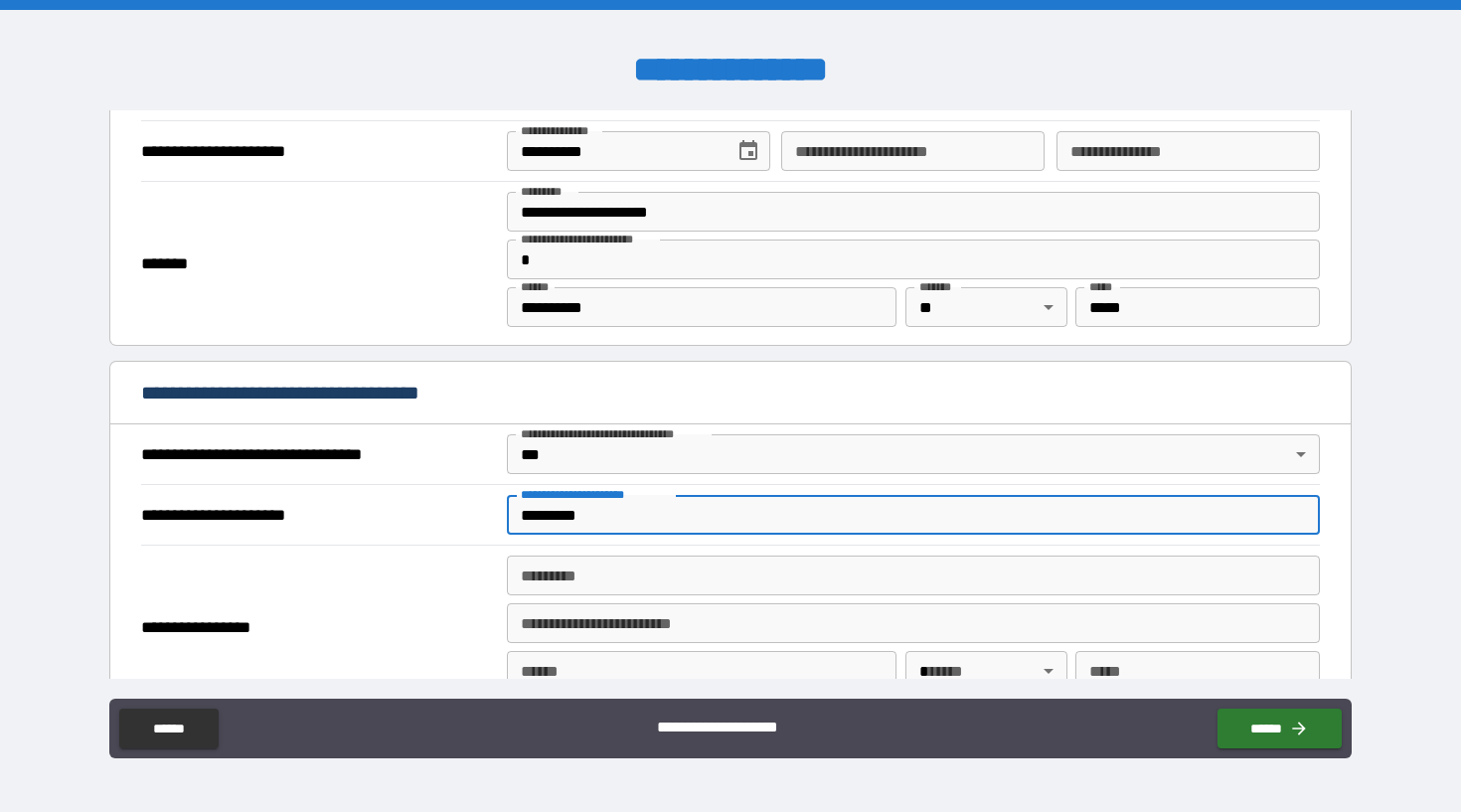 type on "*********" 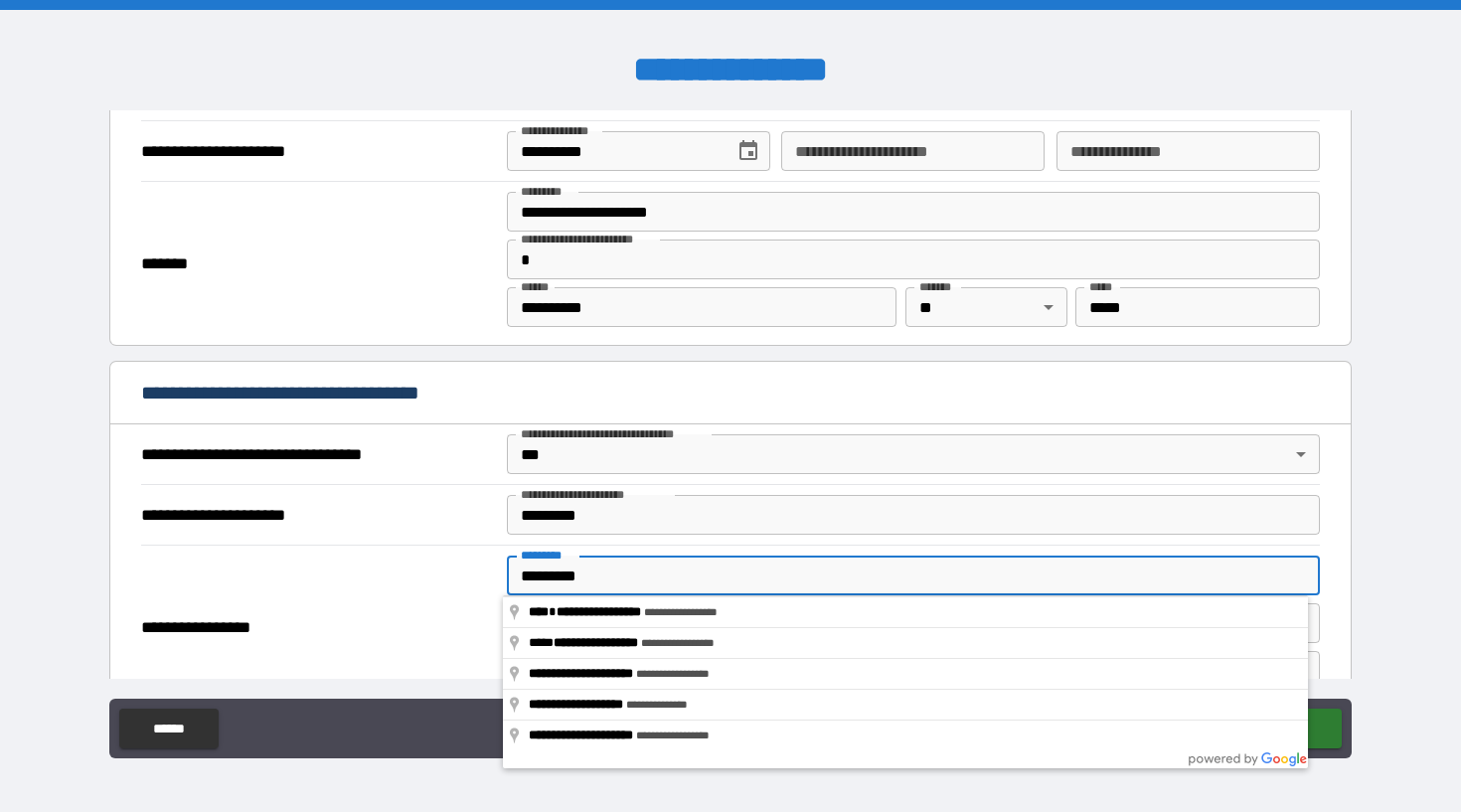 type on "**********" 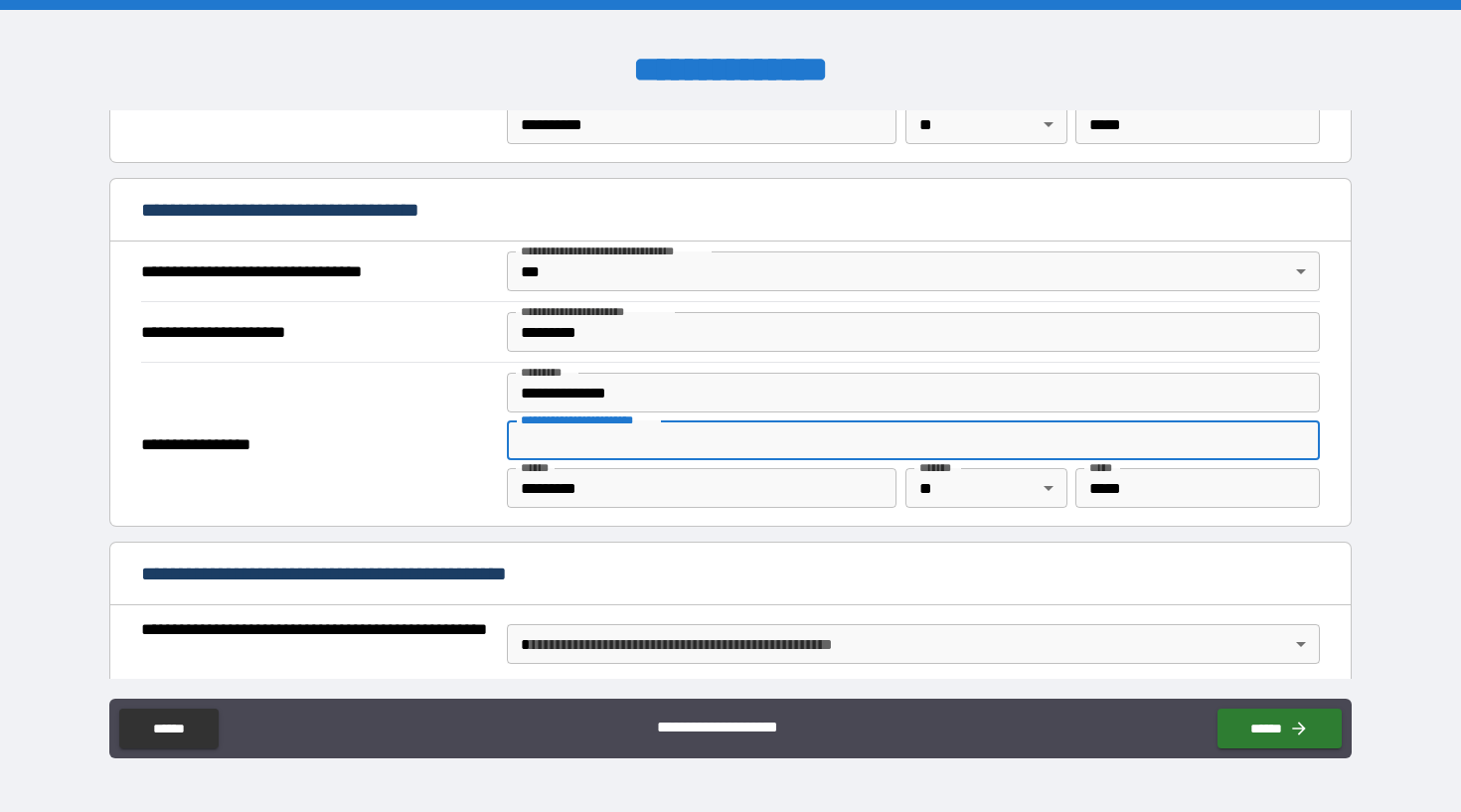 scroll, scrollTop: 1239, scrollLeft: 0, axis: vertical 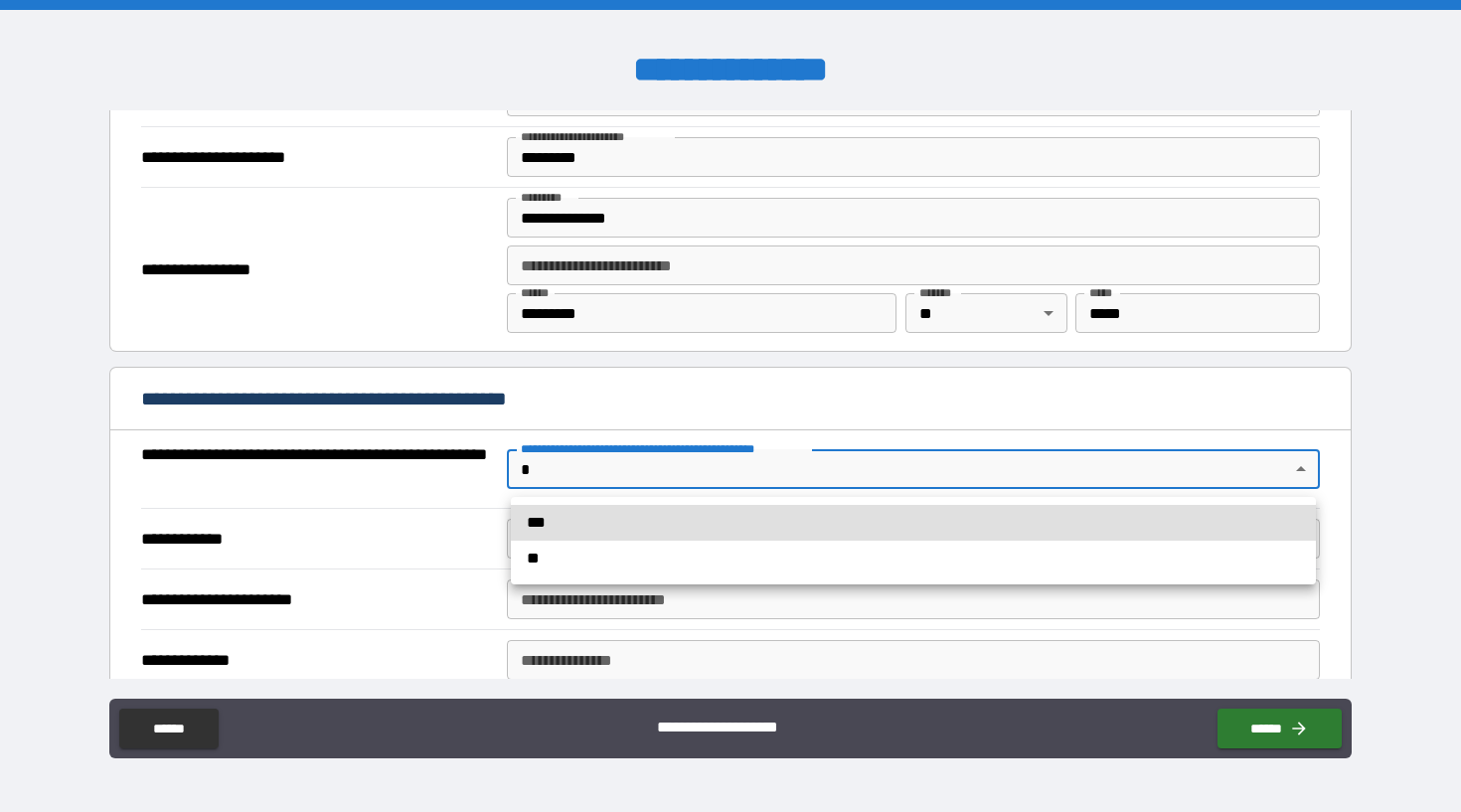 click on "**********" at bounding box center [730, 406] 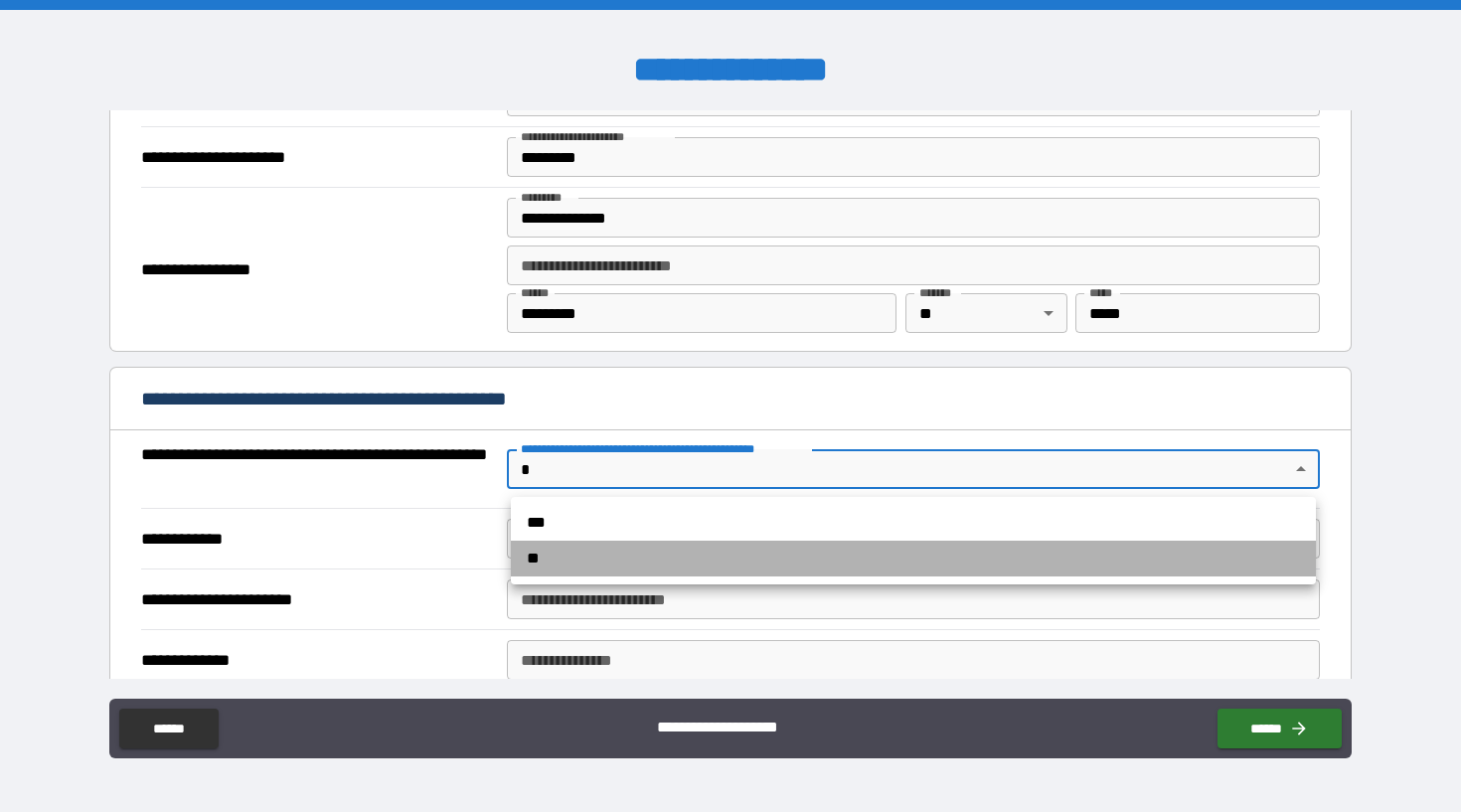 click on "**" at bounding box center (913, 559) 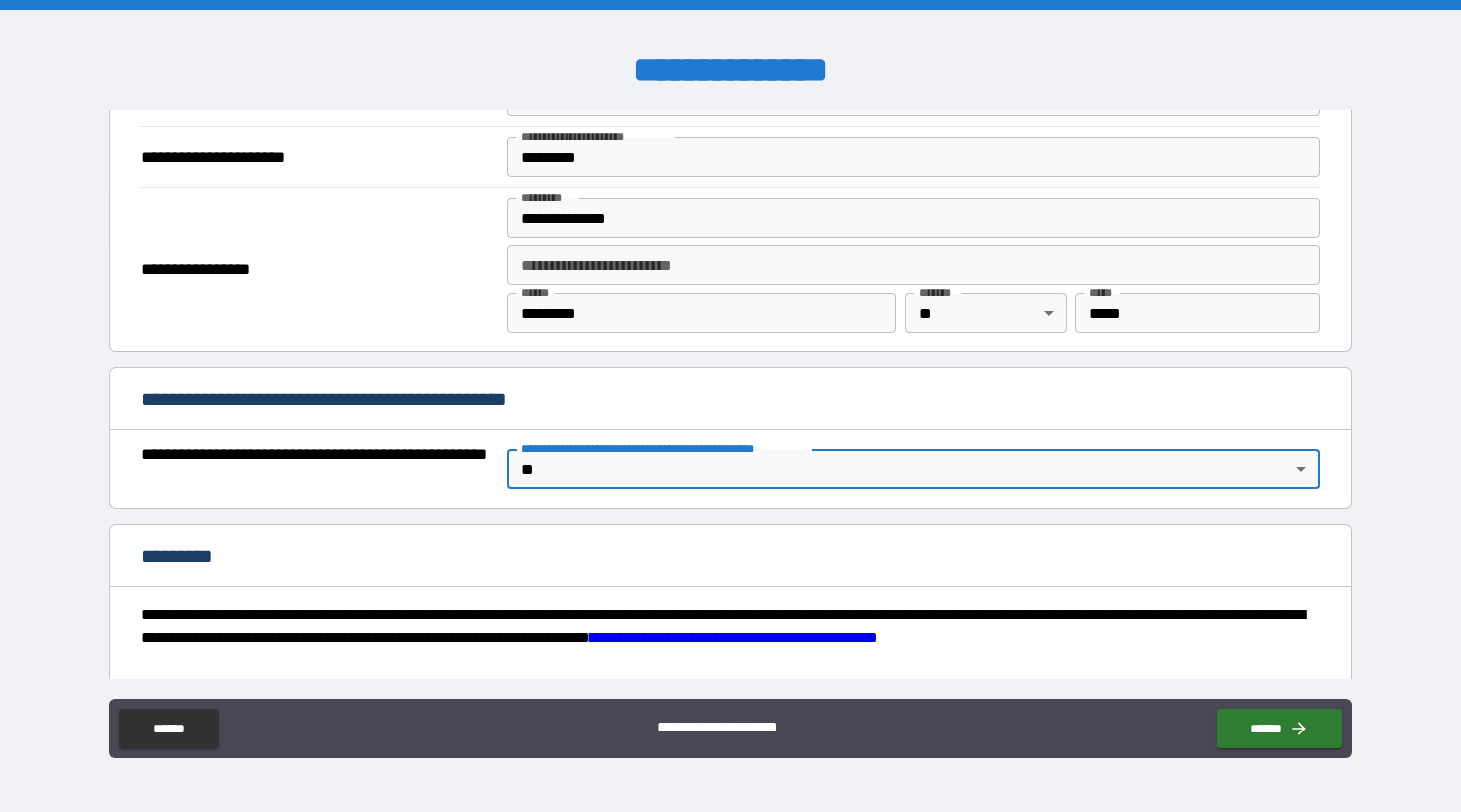 scroll, scrollTop: 1401, scrollLeft: 0, axis: vertical 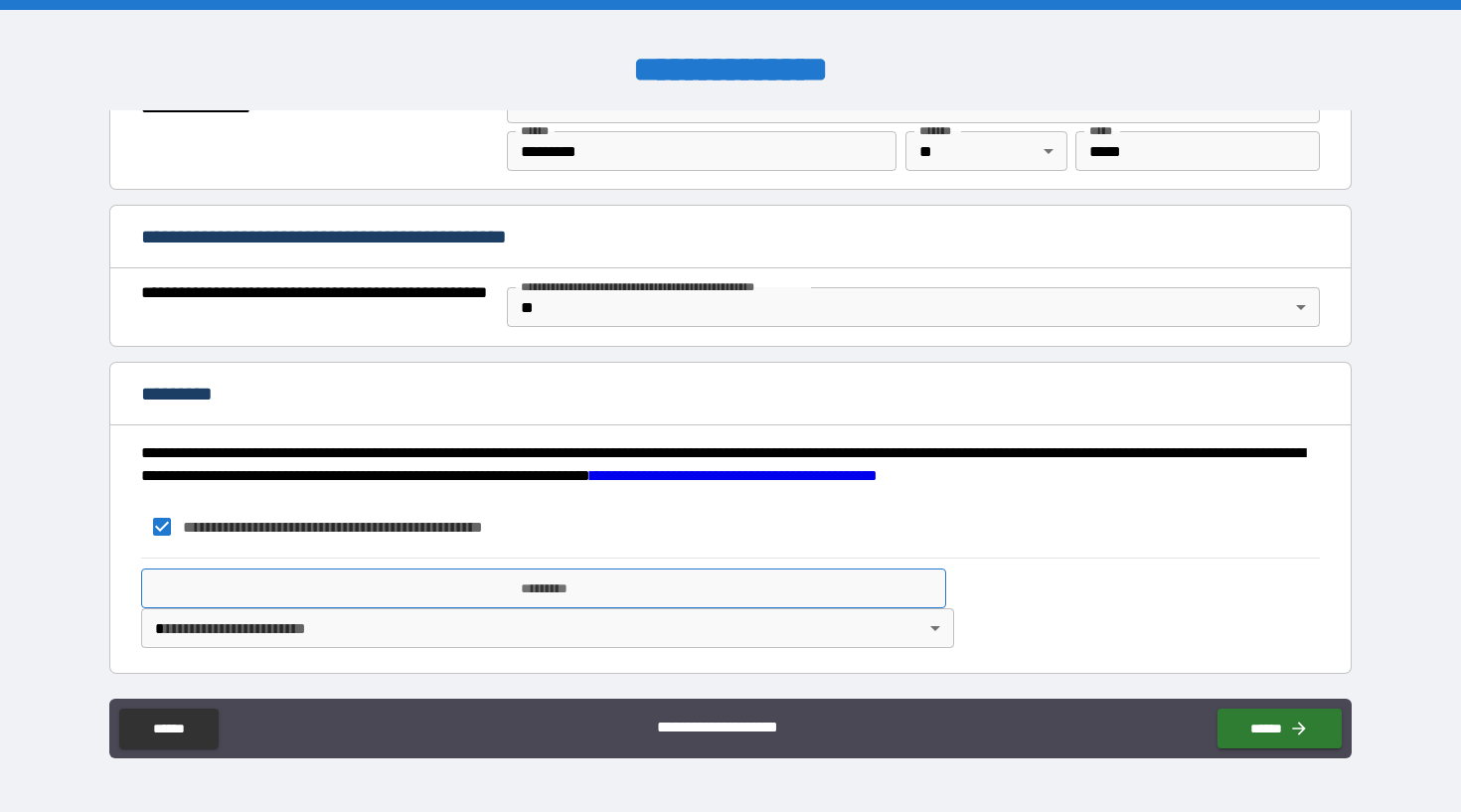 click on "*********" at bounding box center (544, 588) 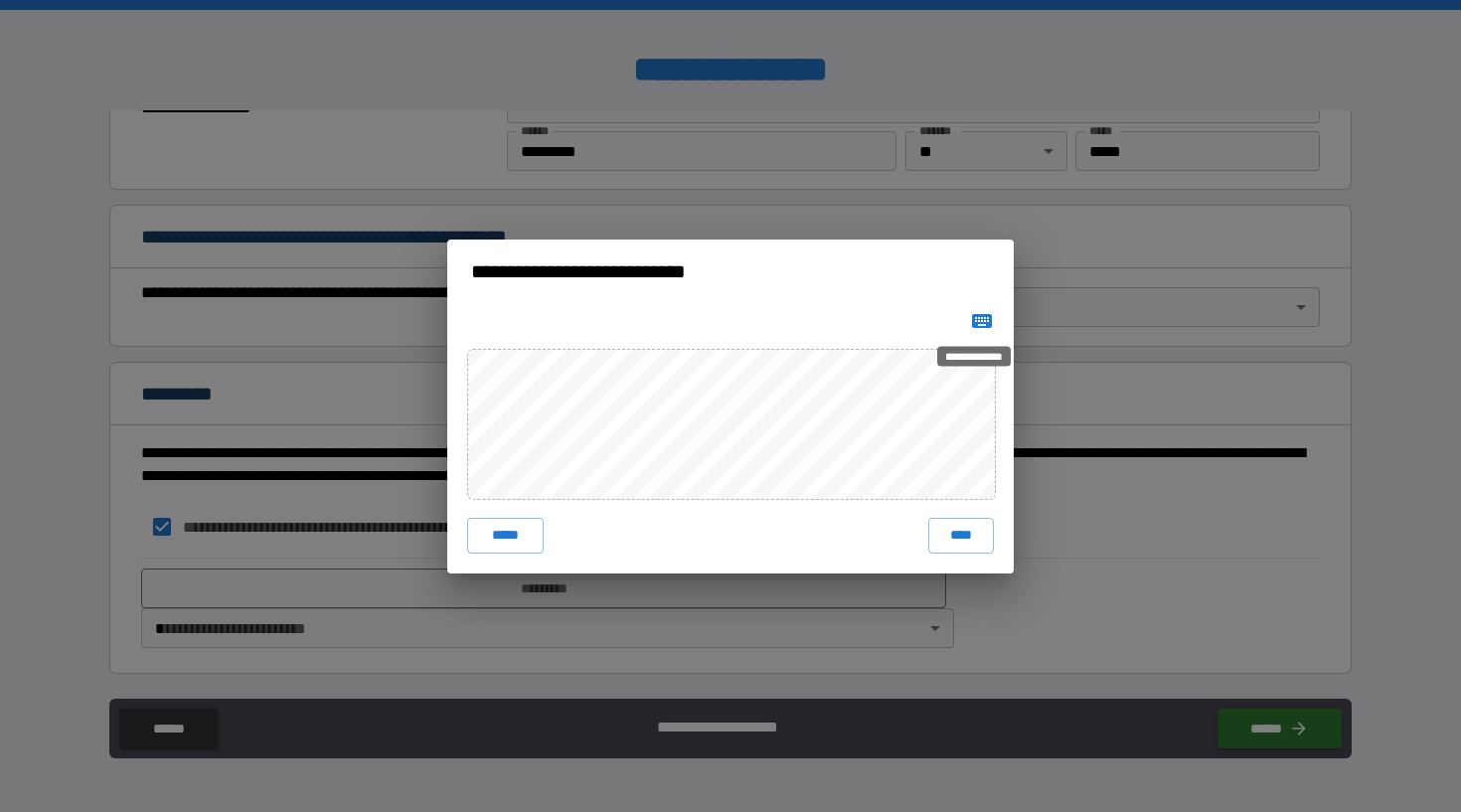 click 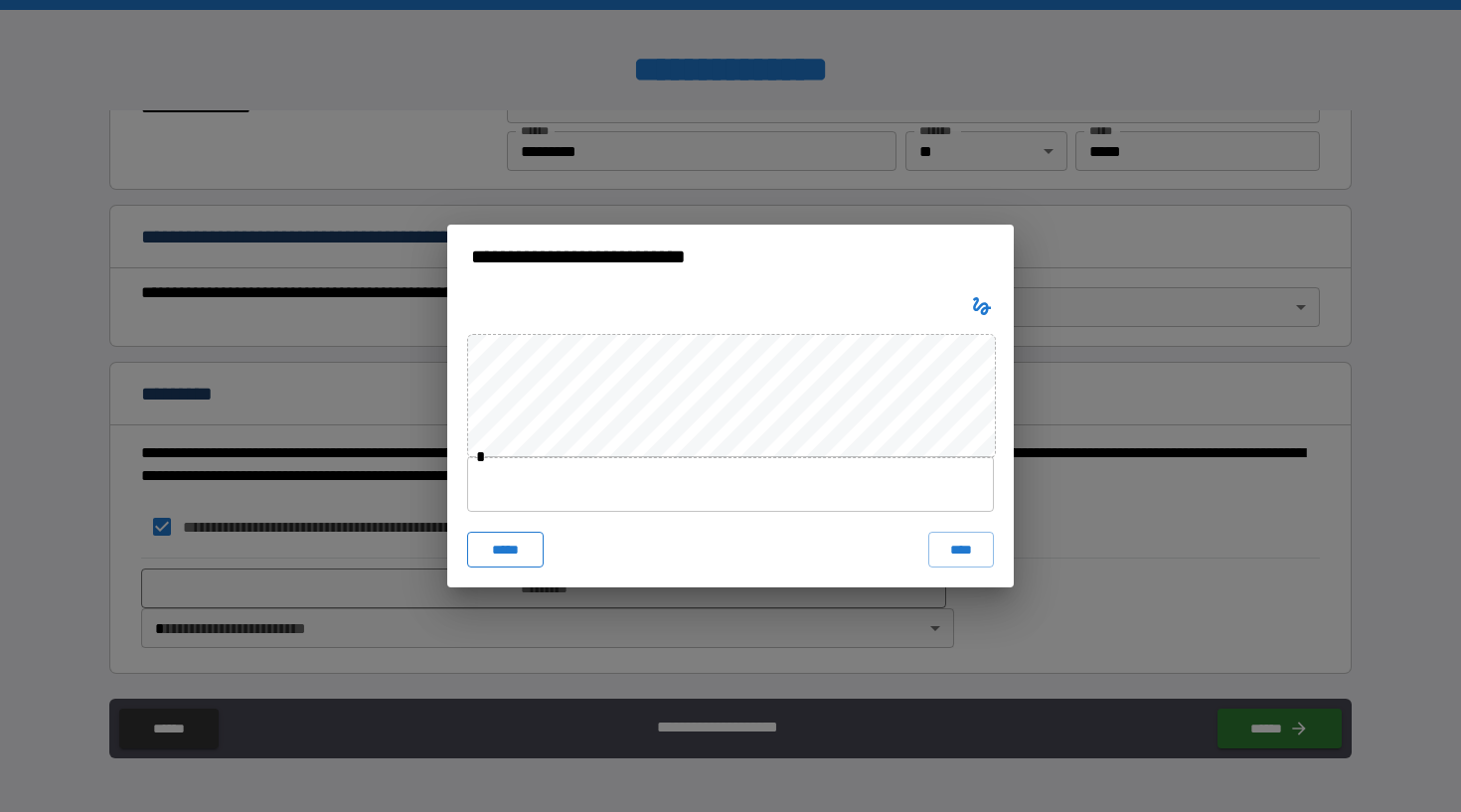 click on "*****" at bounding box center [505, 550] 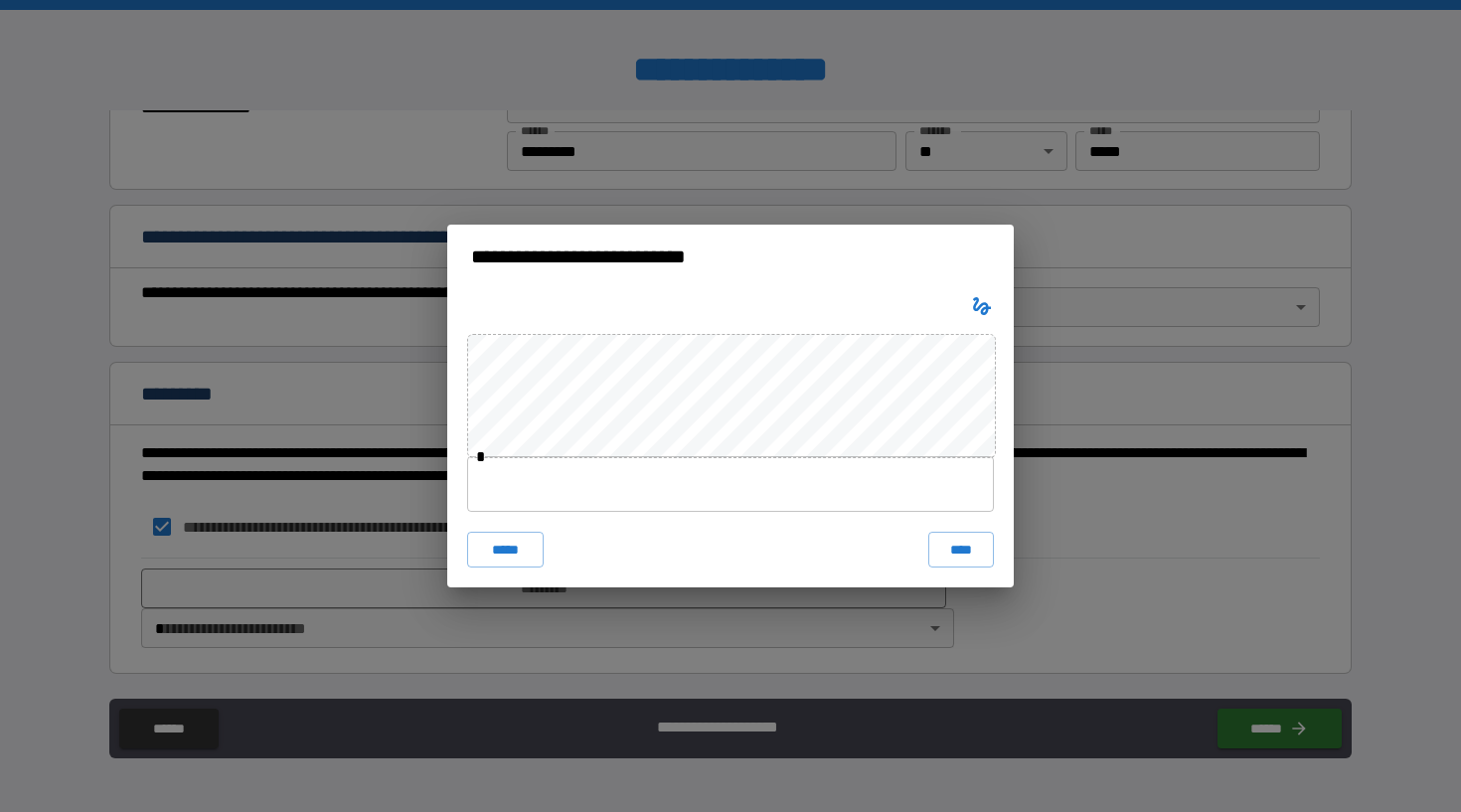 type 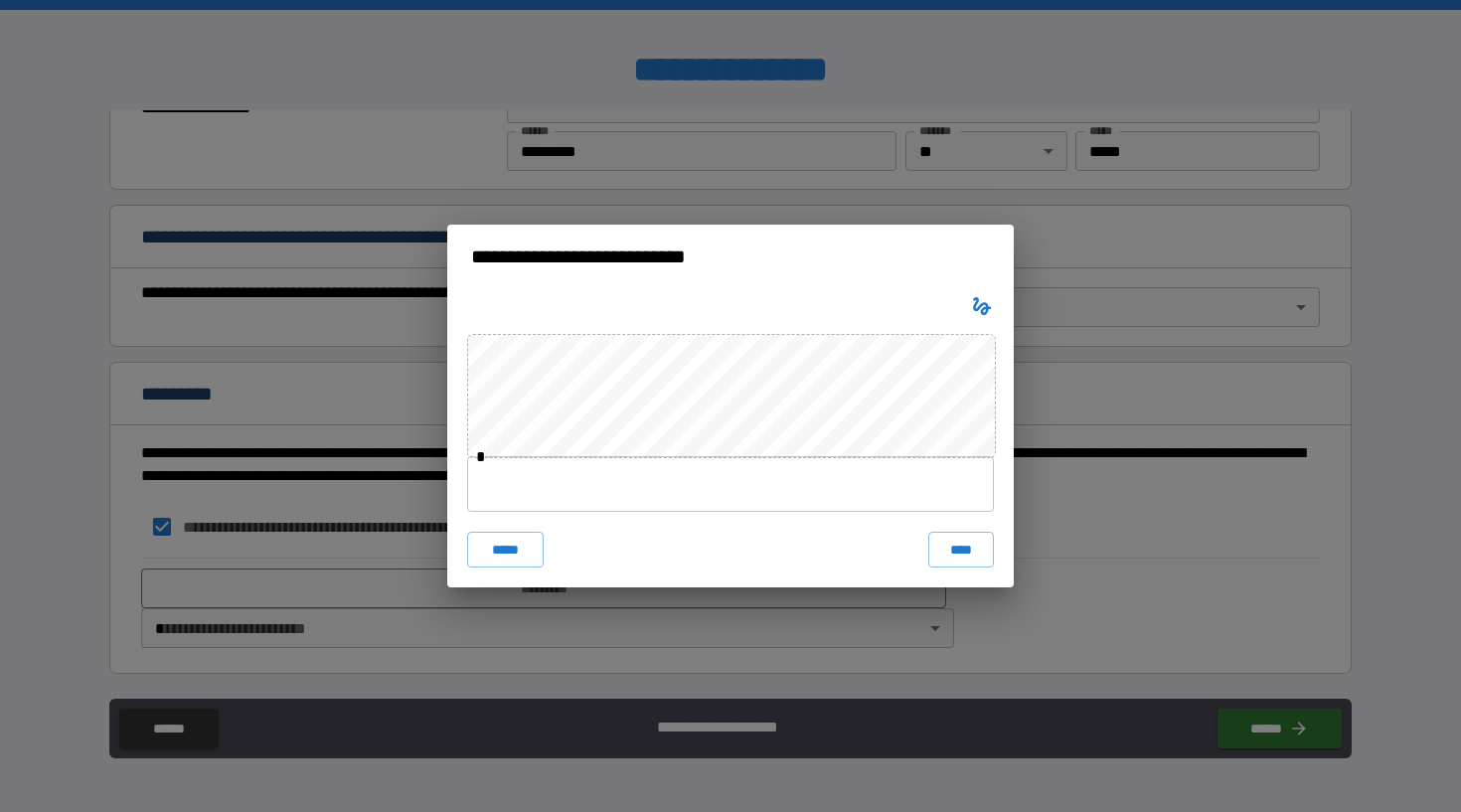 click at bounding box center [730, 484] 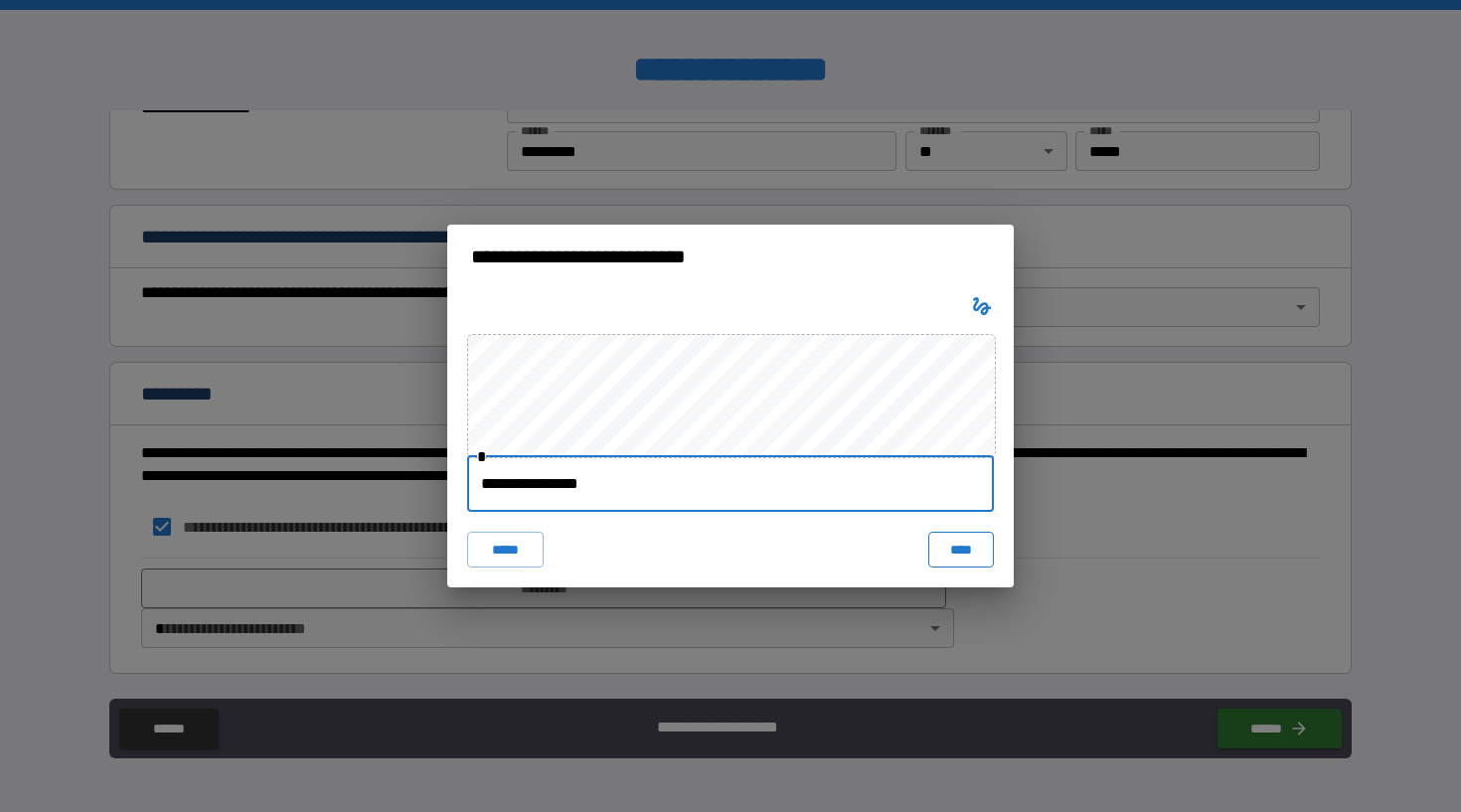 type on "**********" 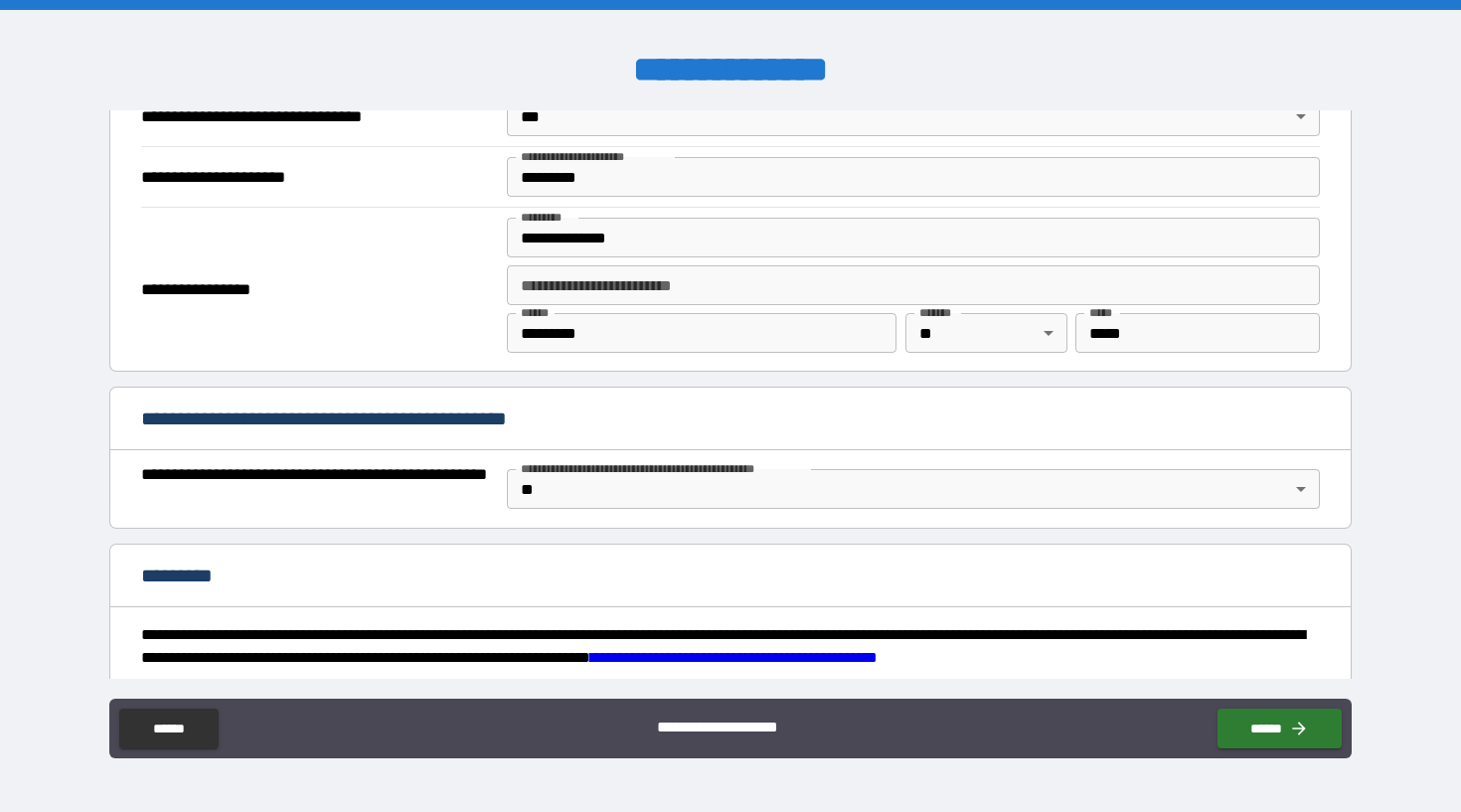 scroll, scrollTop: 1418, scrollLeft: 0, axis: vertical 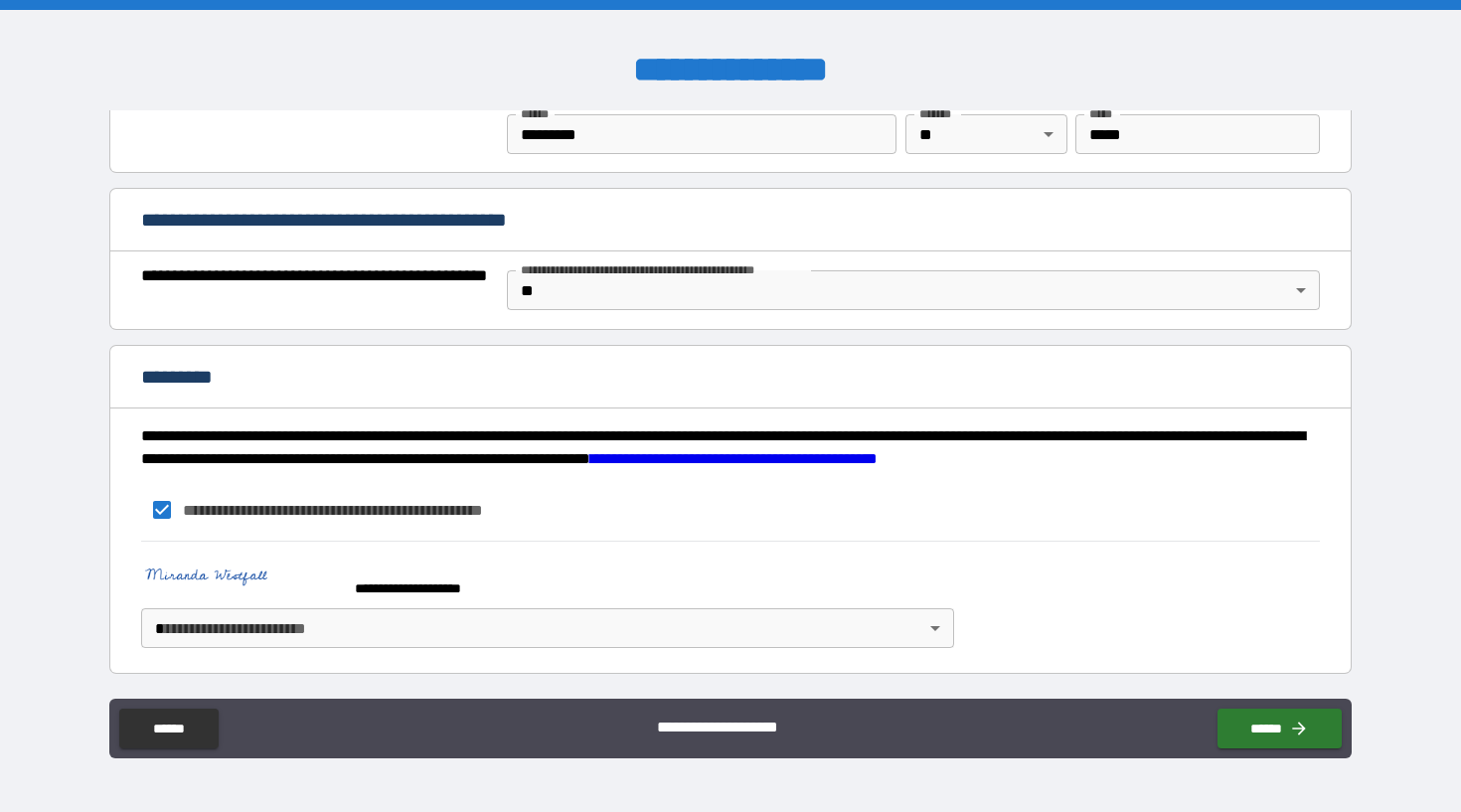click at bounding box center [241, 579] 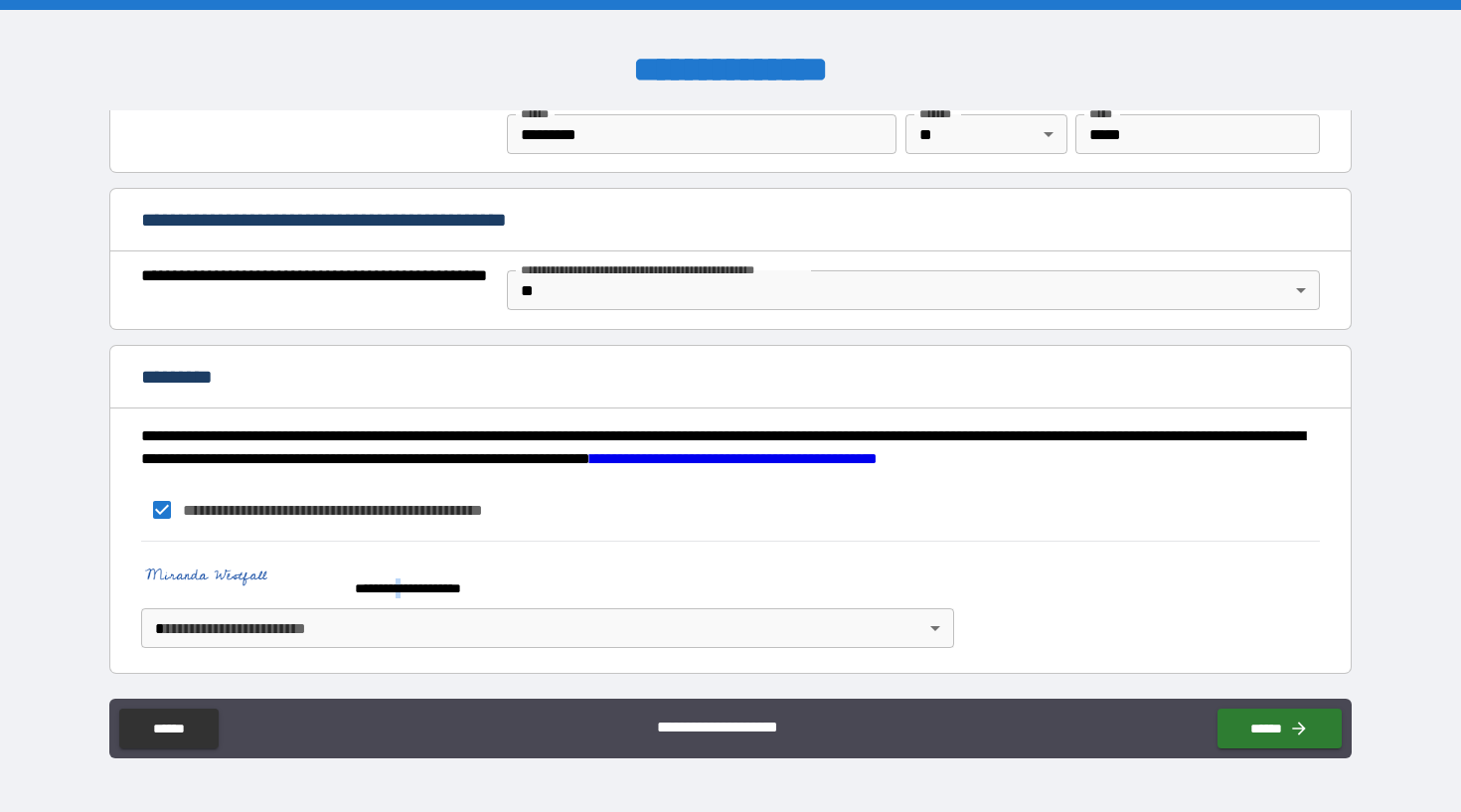 click on "**********" at bounding box center (427, 588) 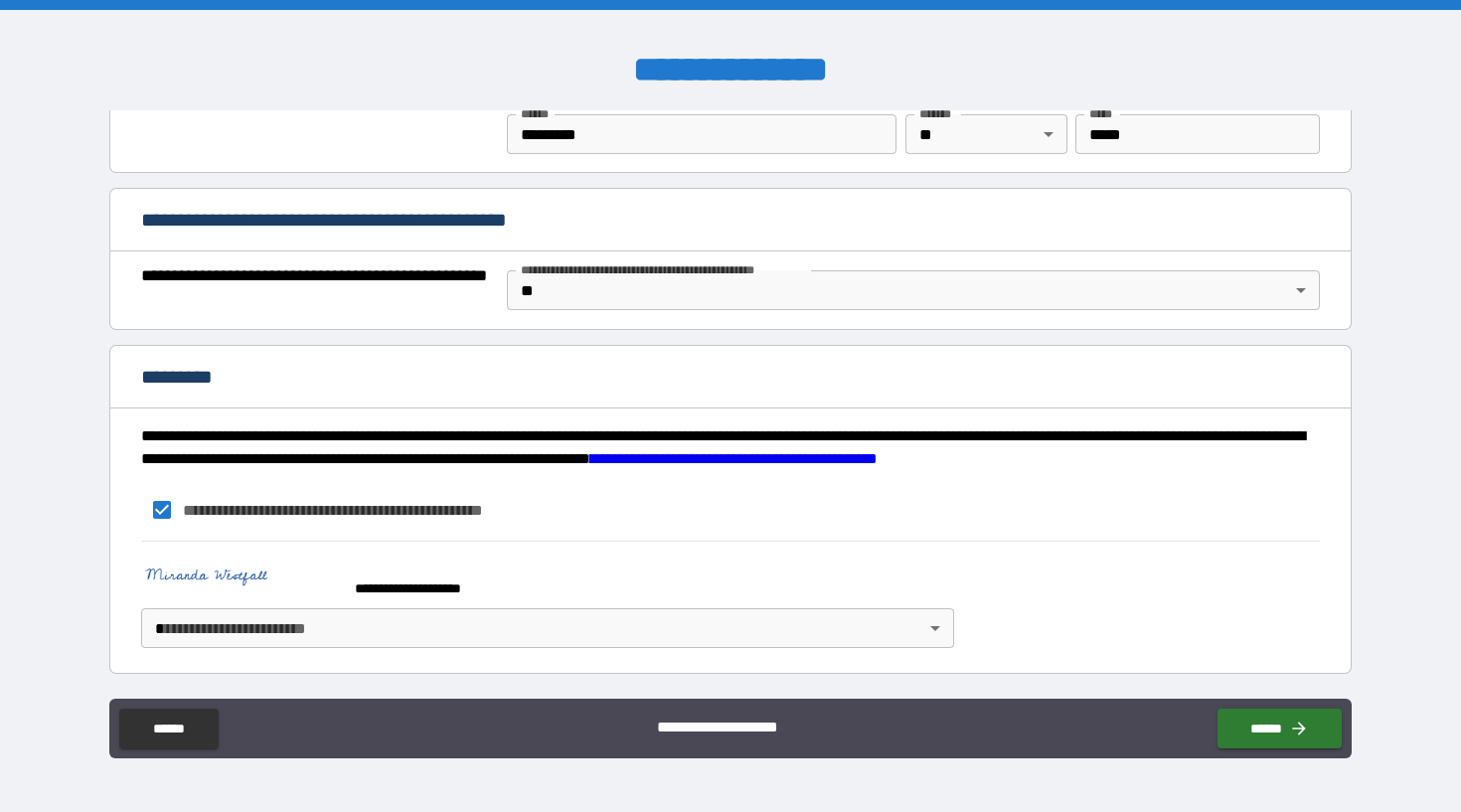 click on "**********" at bounding box center (730, 406) 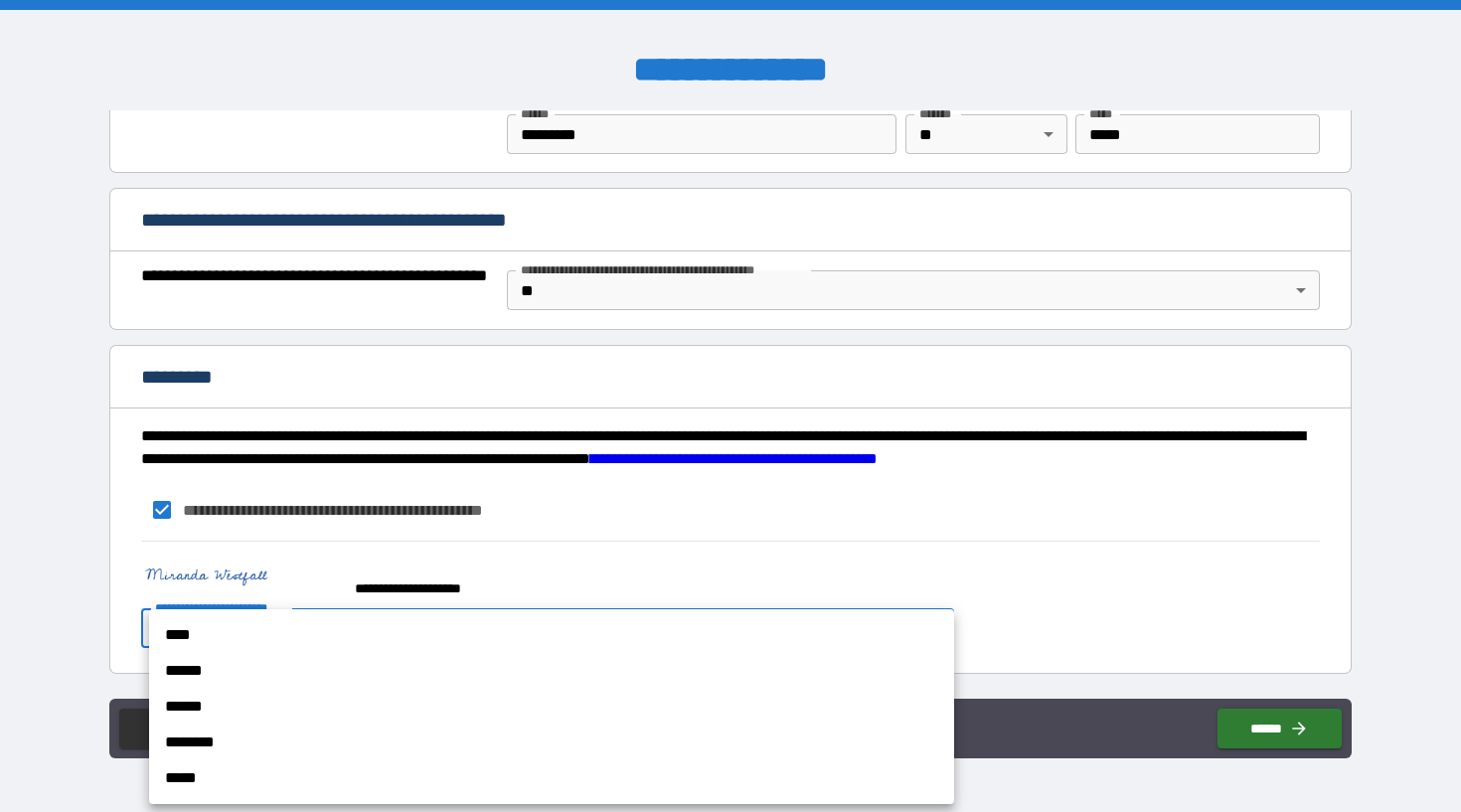 click on "******" at bounding box center [552, 707] 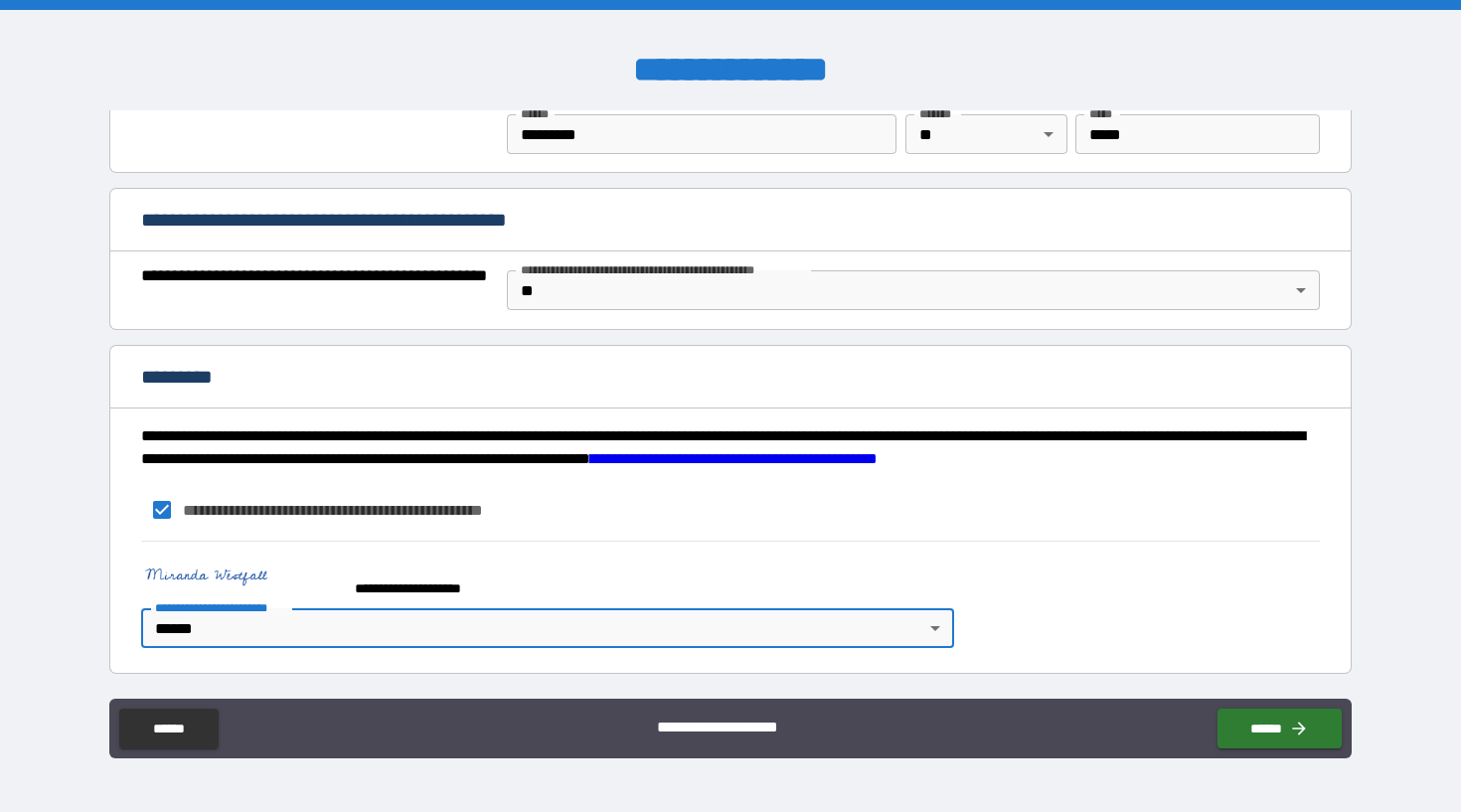 click on "**********" at bounding box center (730, 599) 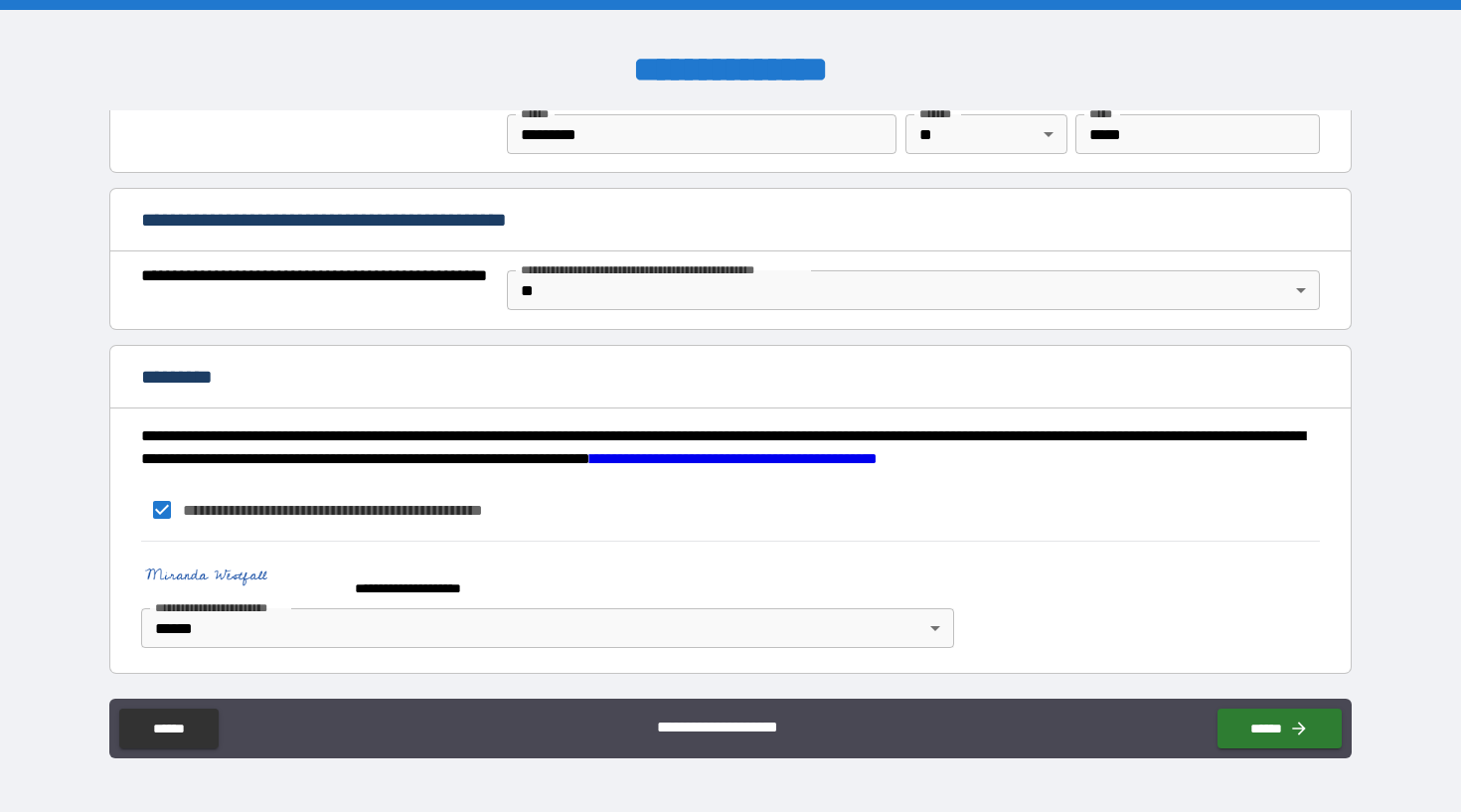 click at bounding box center [241, 579] 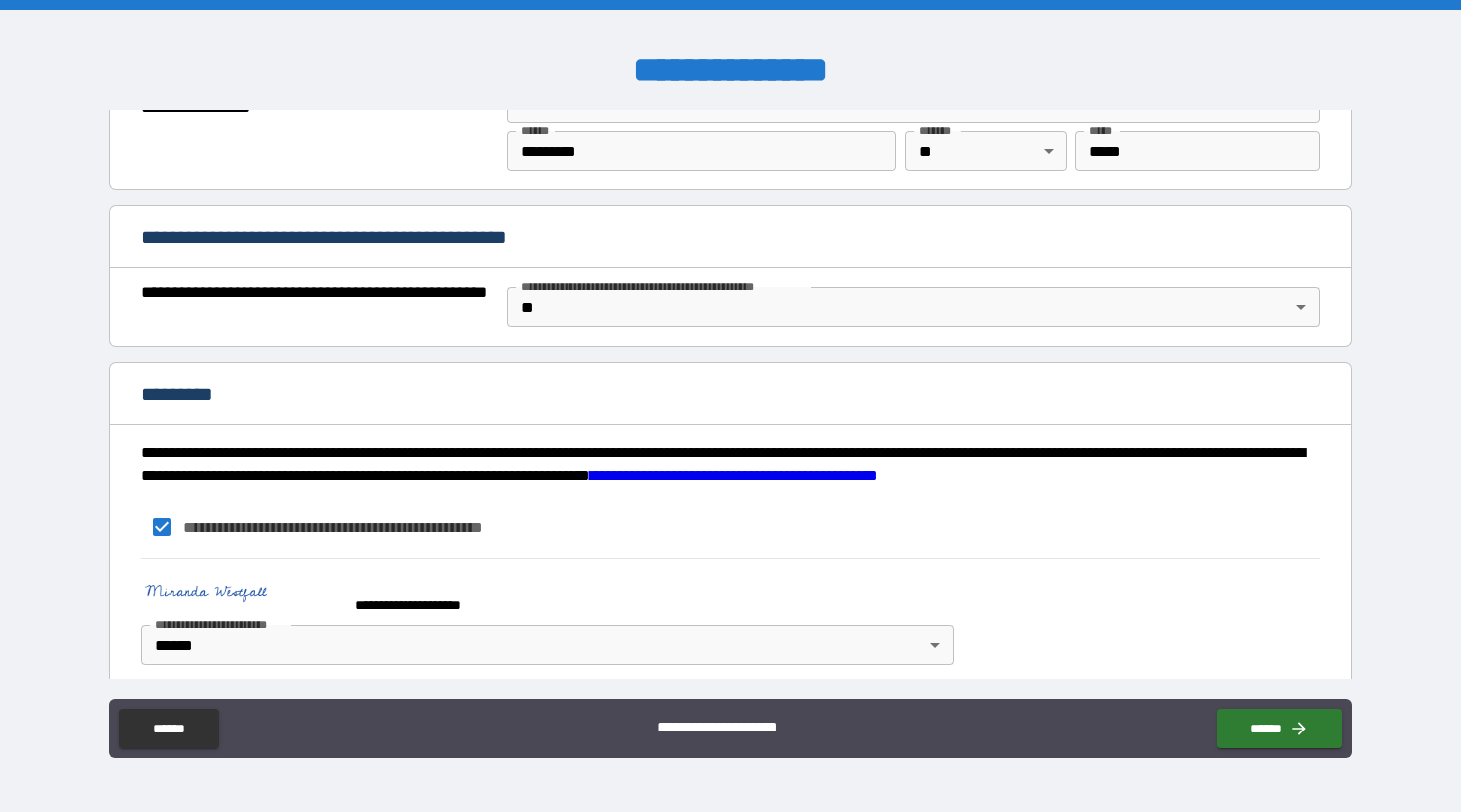scroll, scrollTop: 1418, scrollLeft: 0, axis: vertical 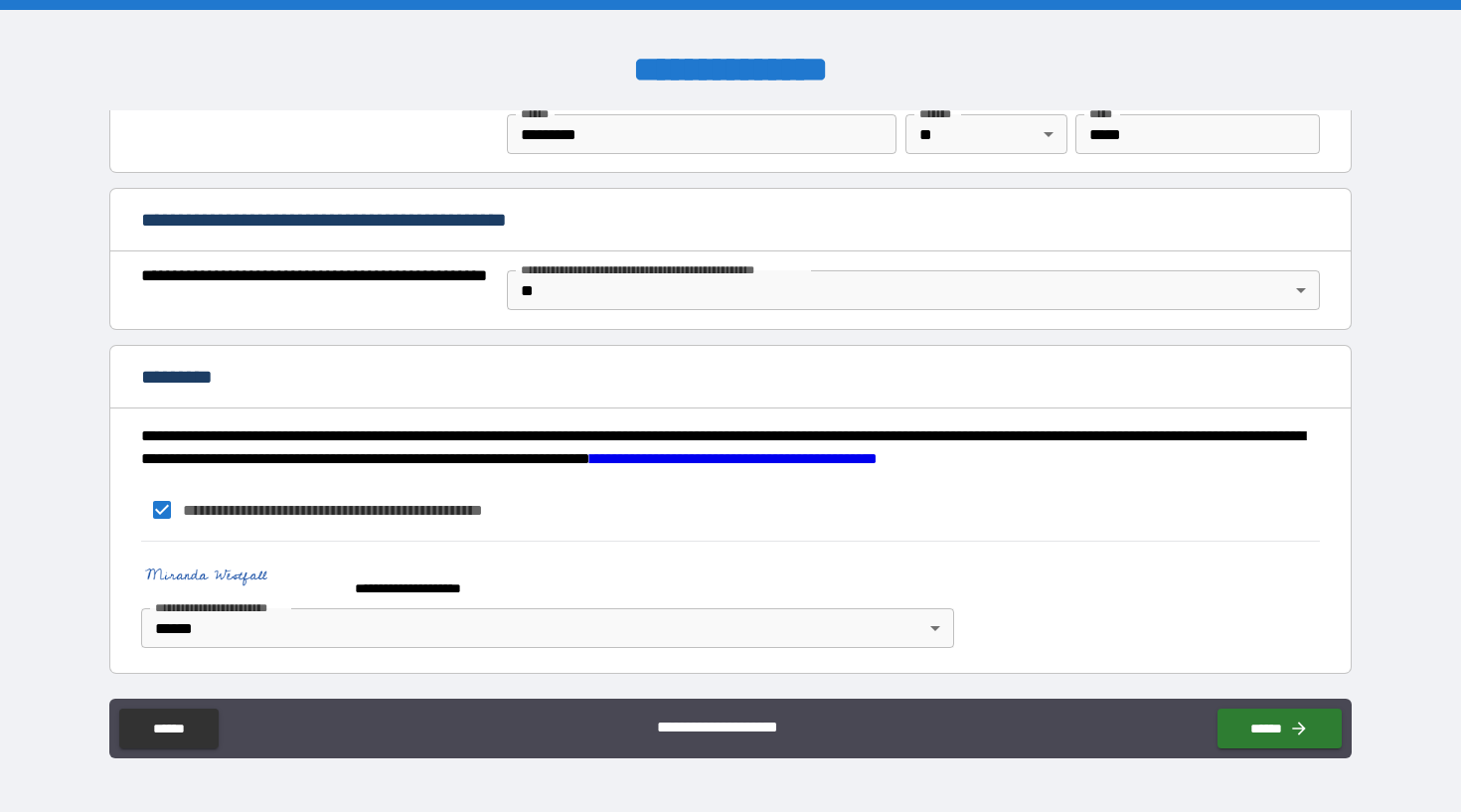 click at bounding box center (241, 579) 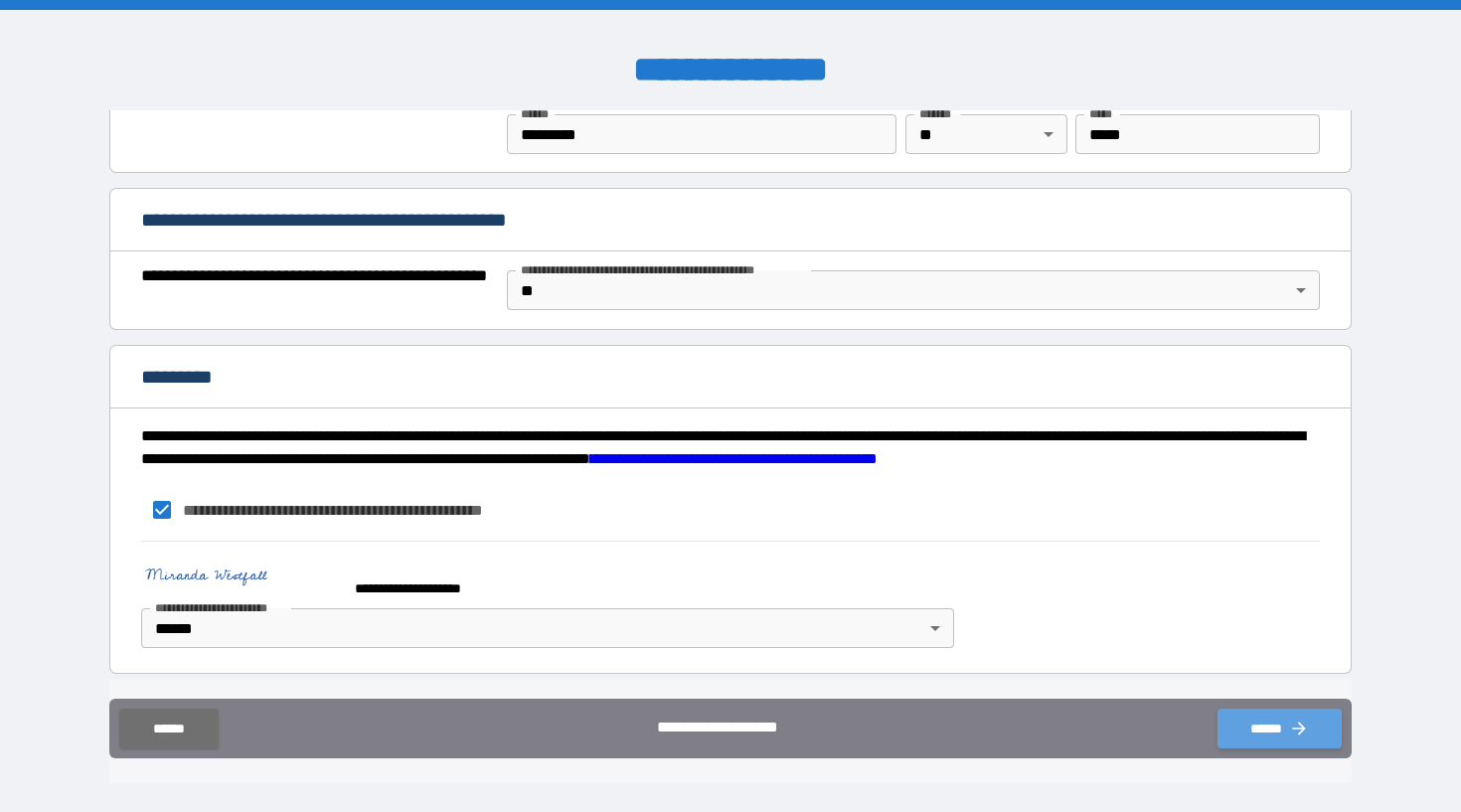 click on "******" at bounding box center (1279, 729) 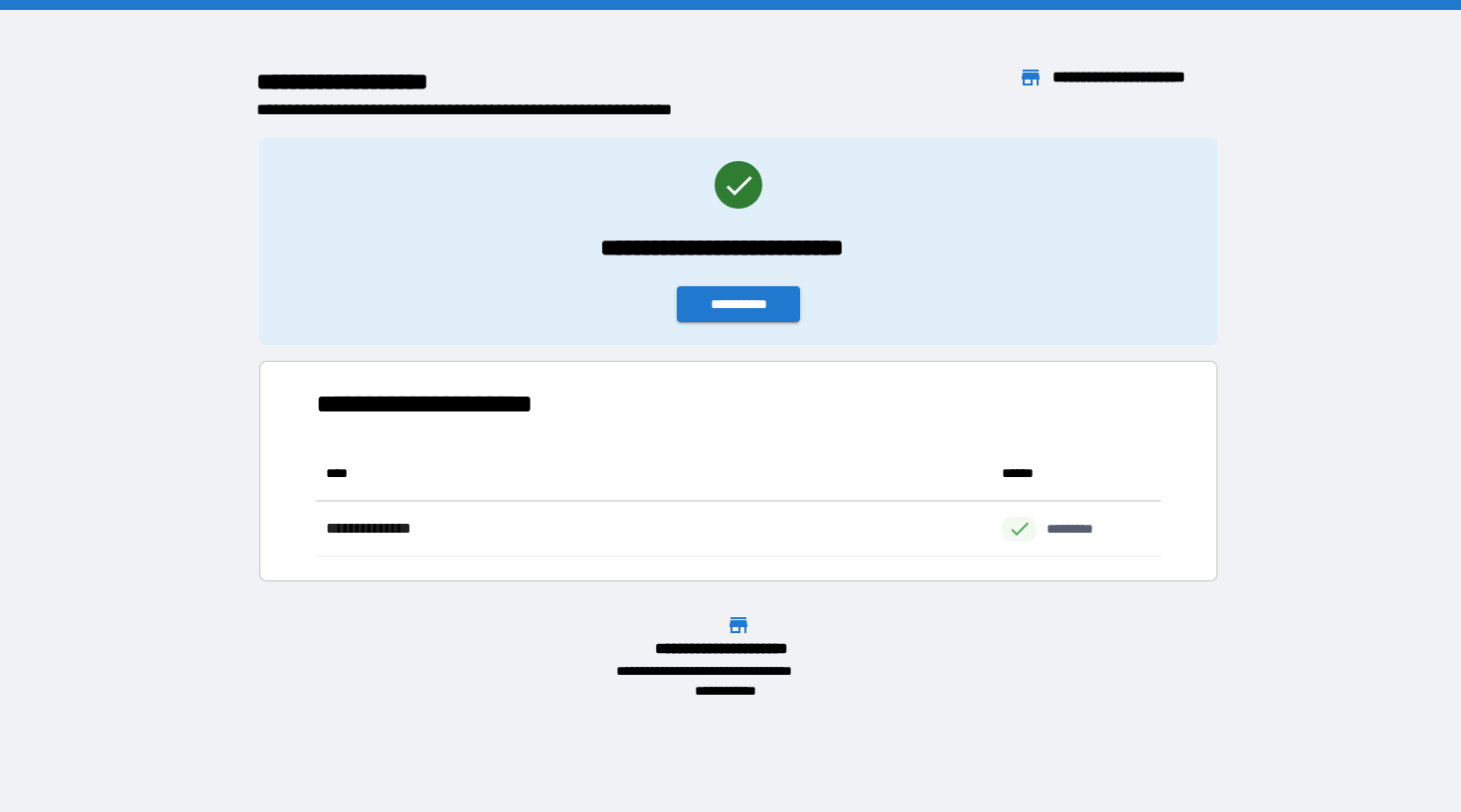 scroll, scrollTop: 16, scrollLeft: 16, axis: both 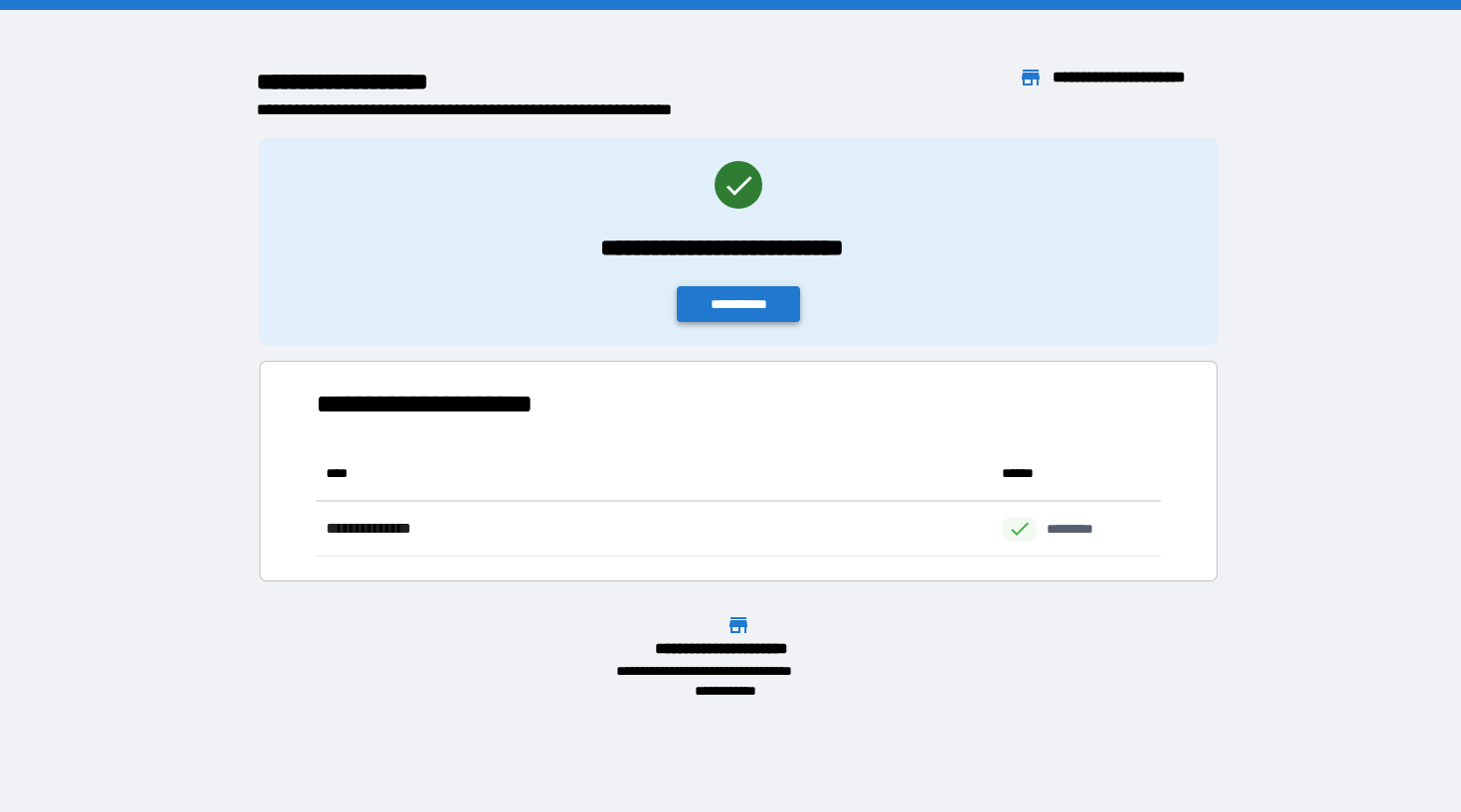 click on "**********" at bounding box center [738, 304] 